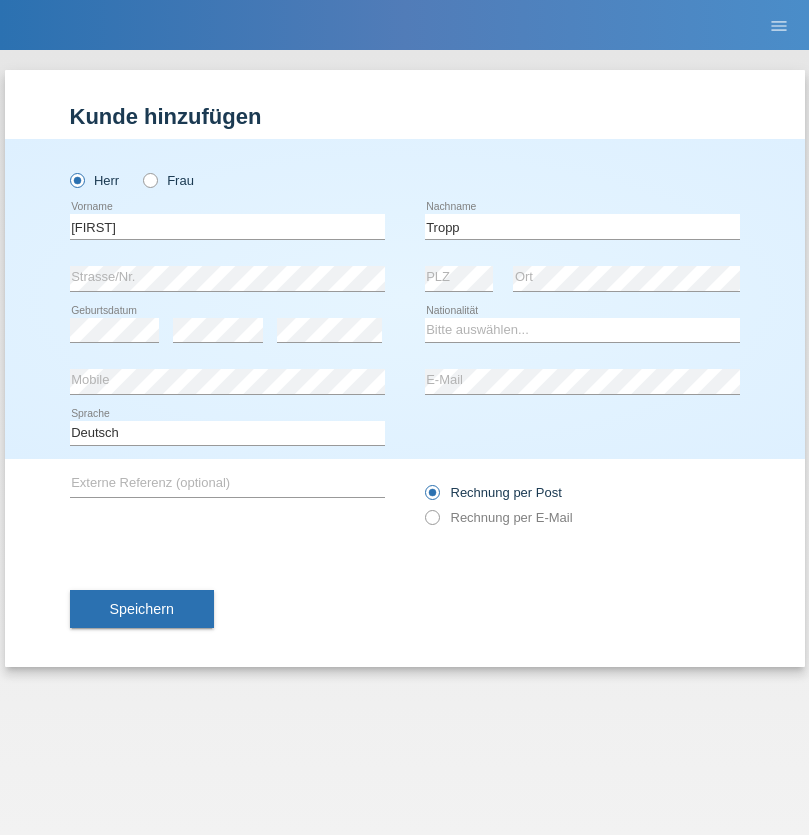 scroll, scrollTop: 0, scrollLeft: 0, axis: both 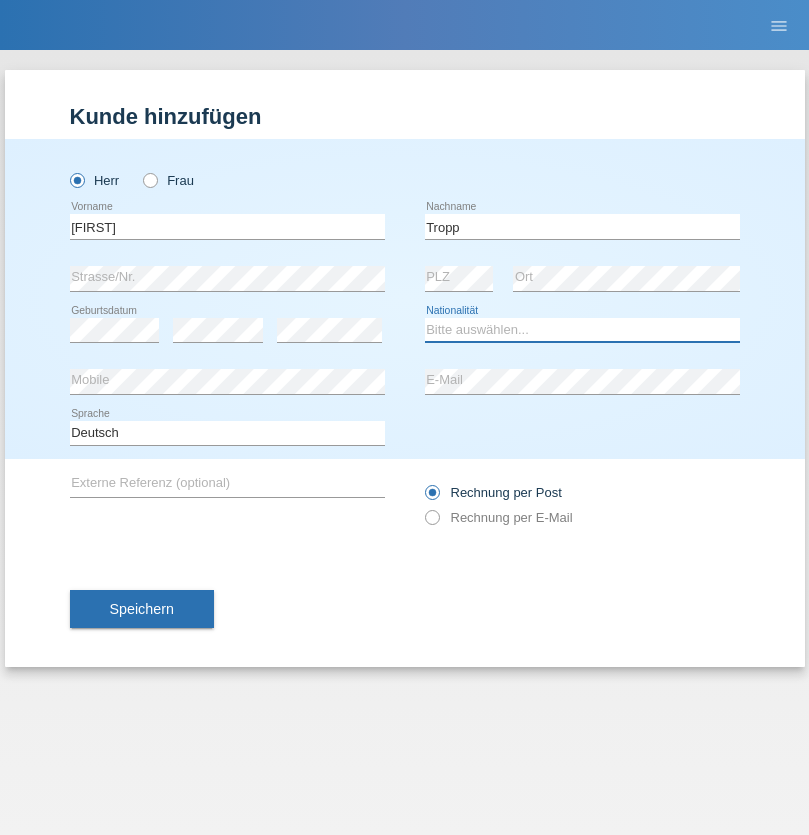 select on "SK" 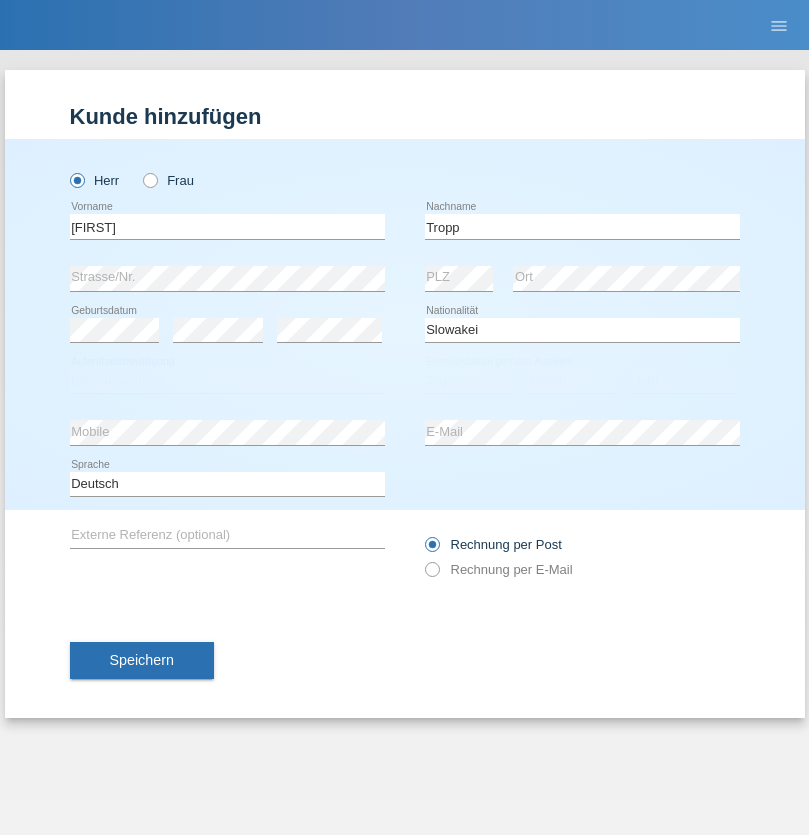 select on "C" 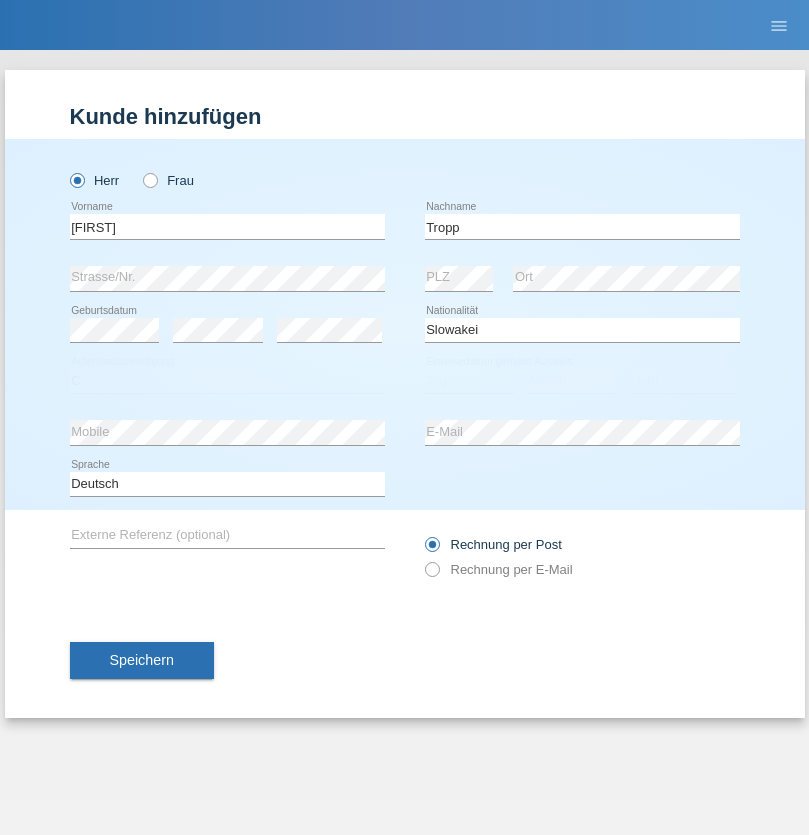 select on "07" 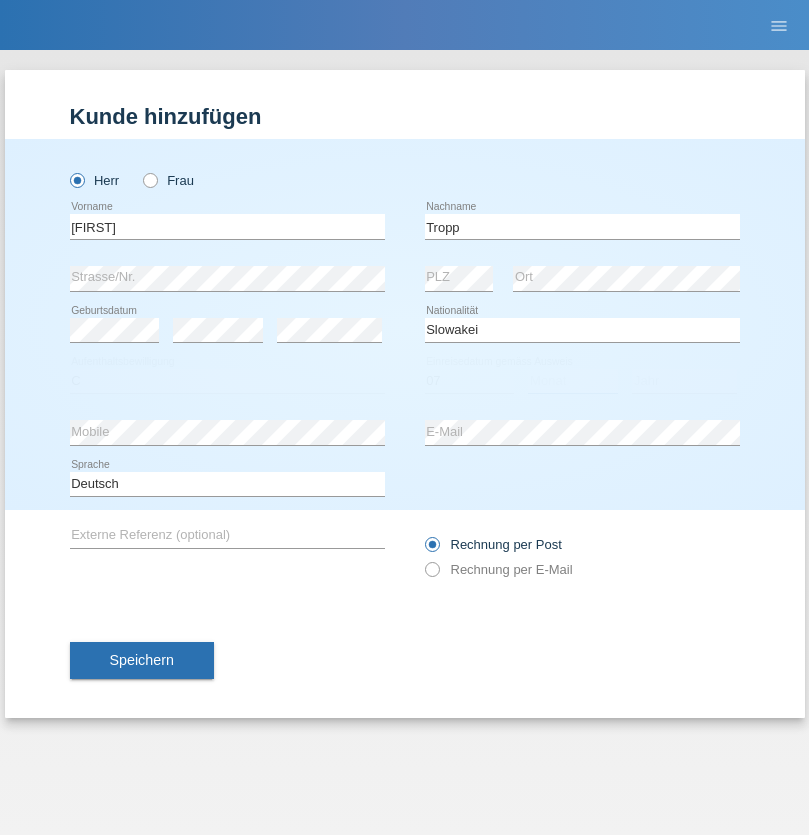 select on "08" 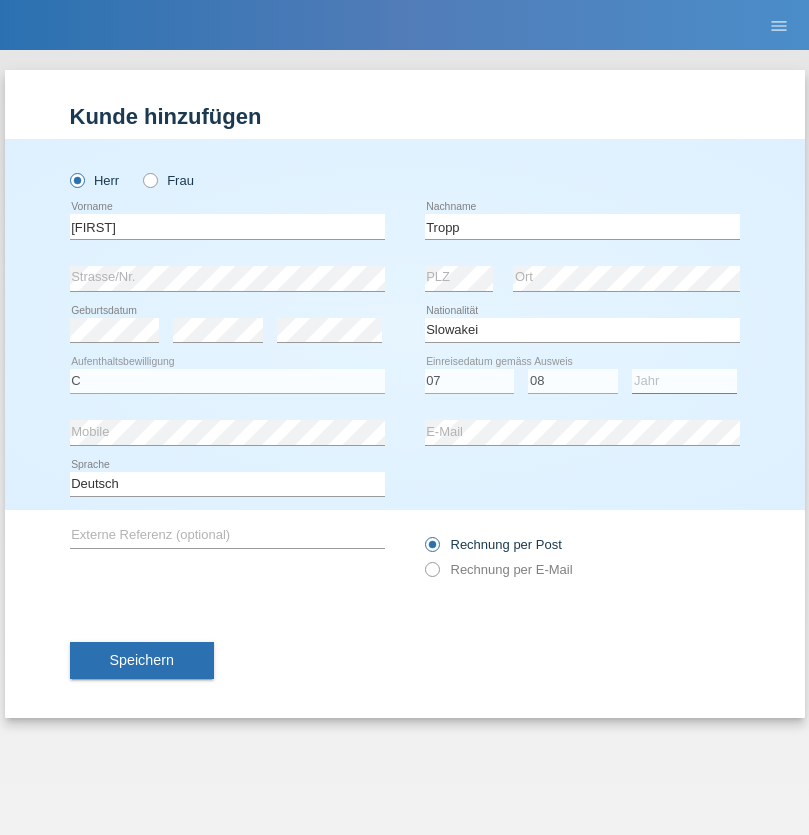 select on "2021" 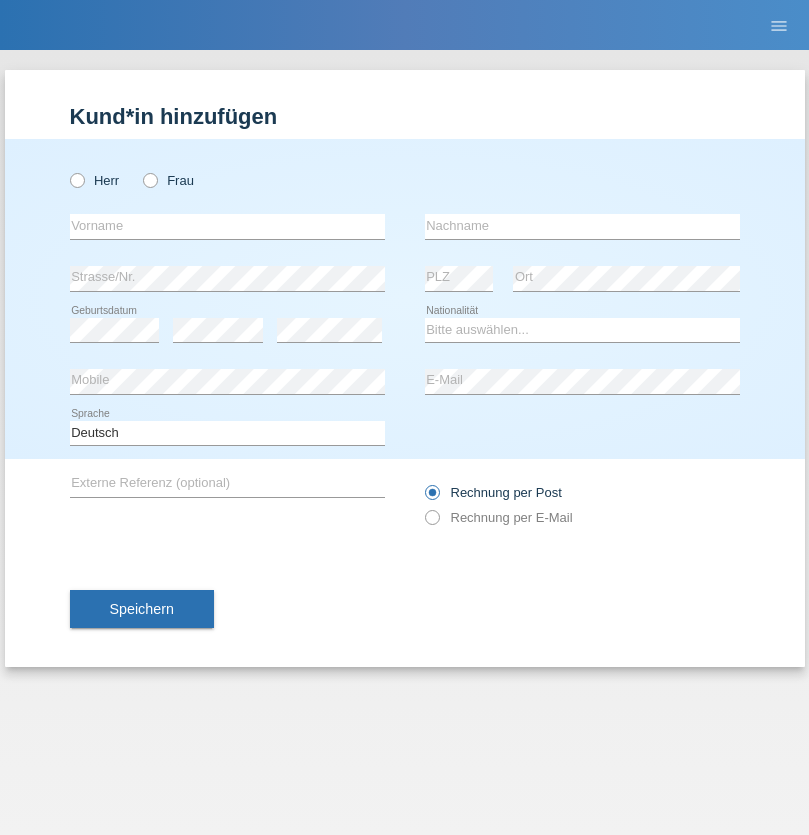 scroll, scrollTop: 0, scrollLeft: 0, axis: both 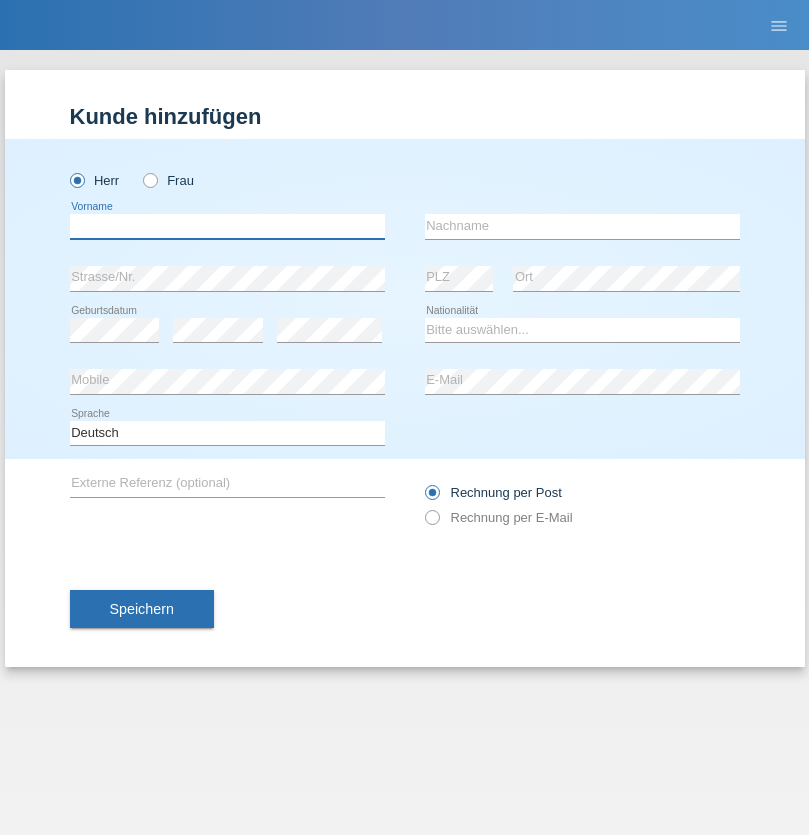 click at bounding box center (227, 226) 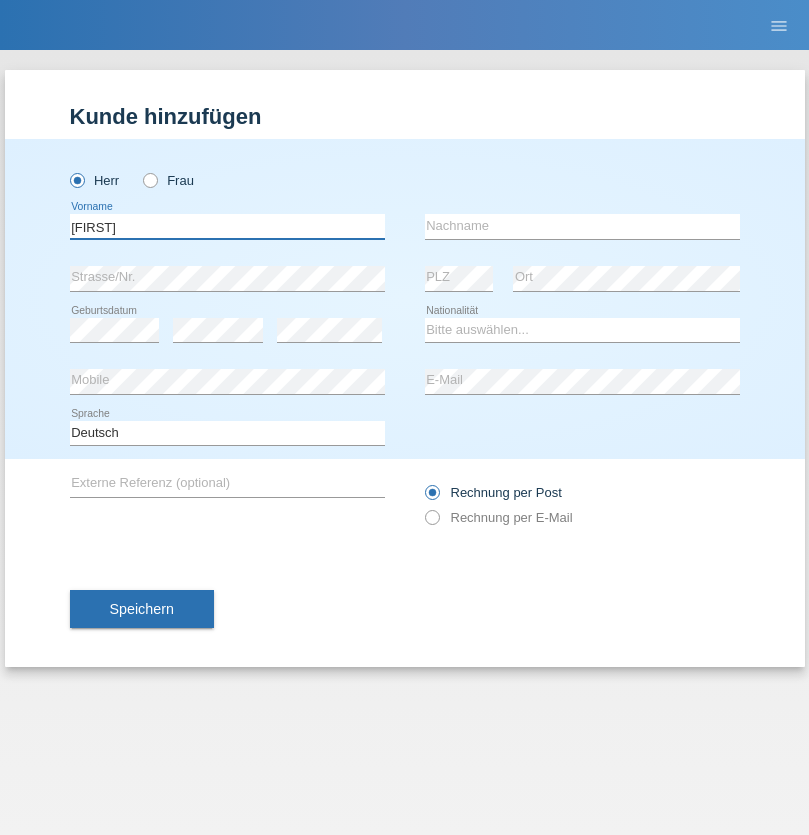type on "Dirk" 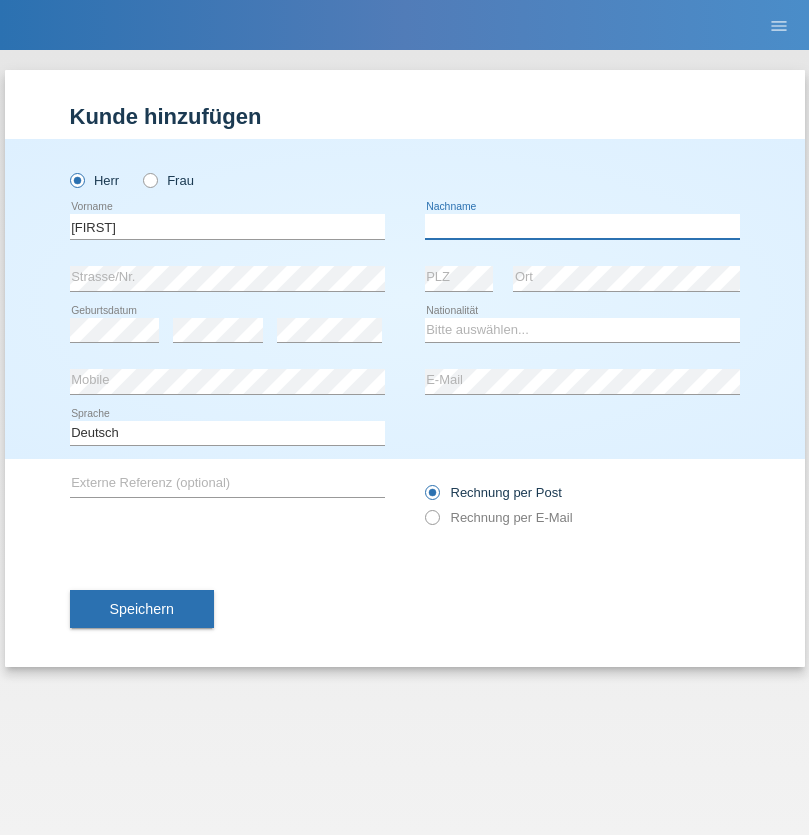 click at bounding box center [582, 226] 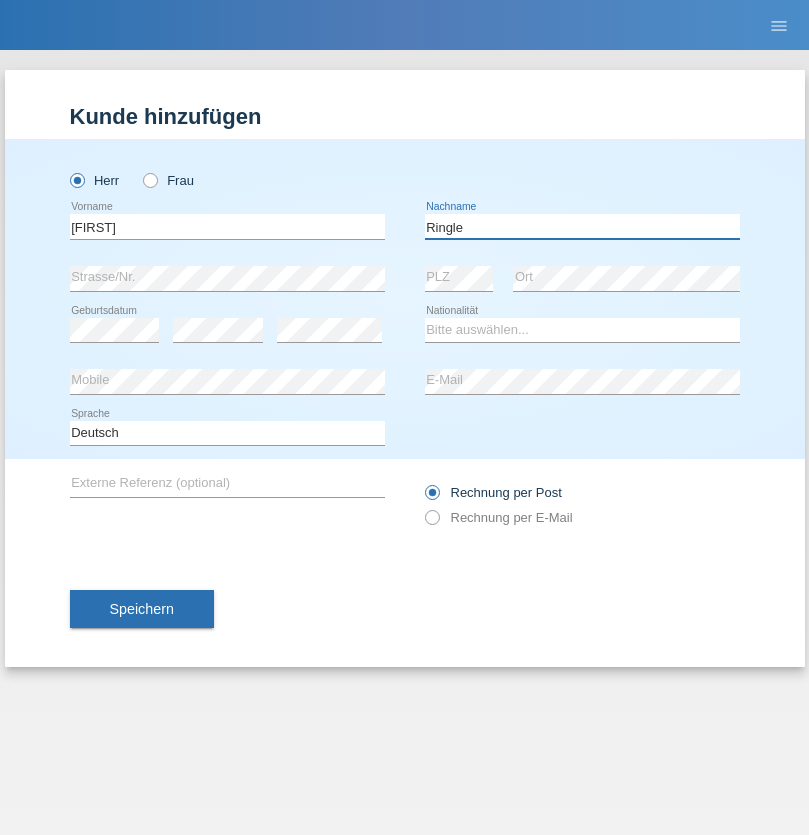 type on "Ringle" 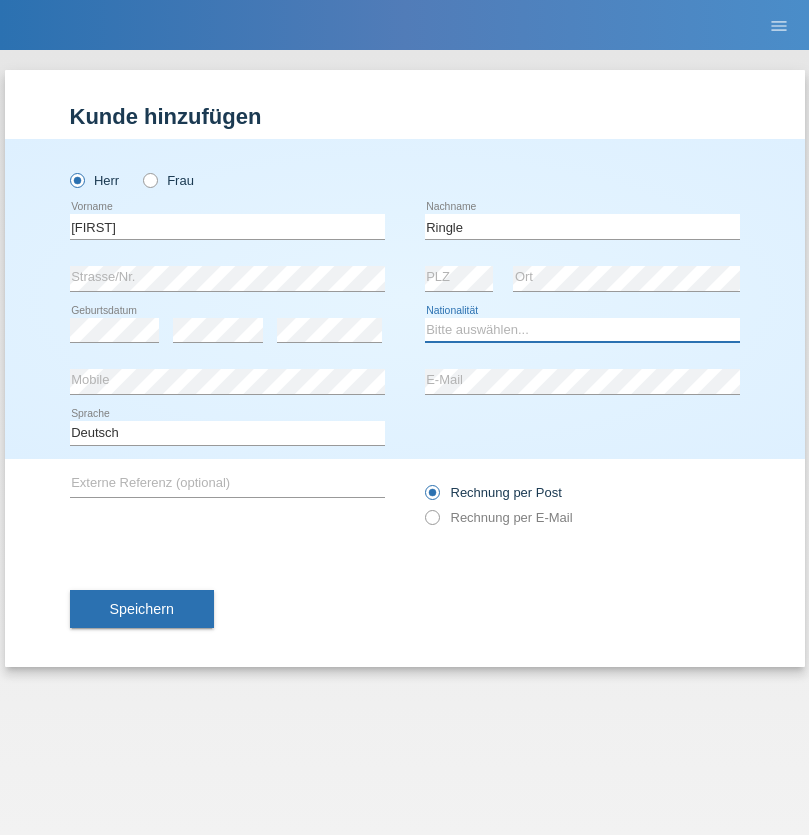 select on "DE" 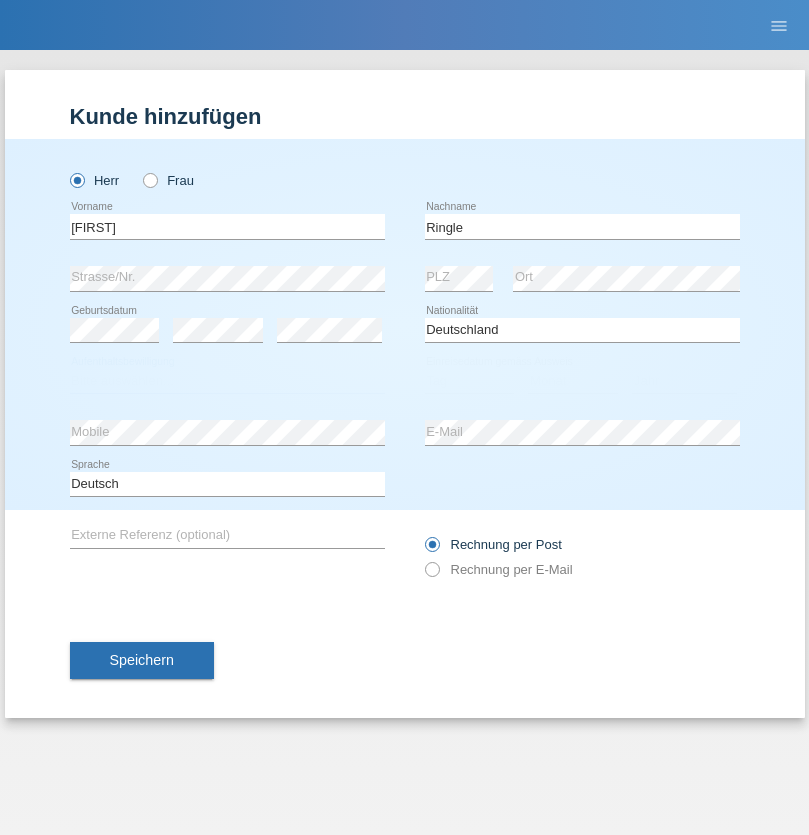 select on "C" 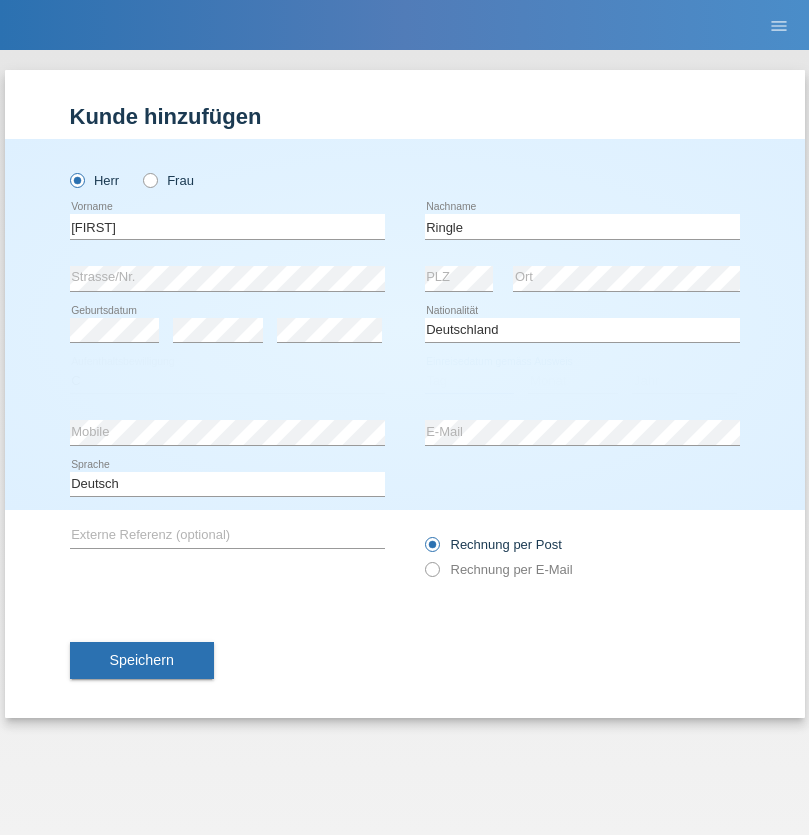 select on "06" 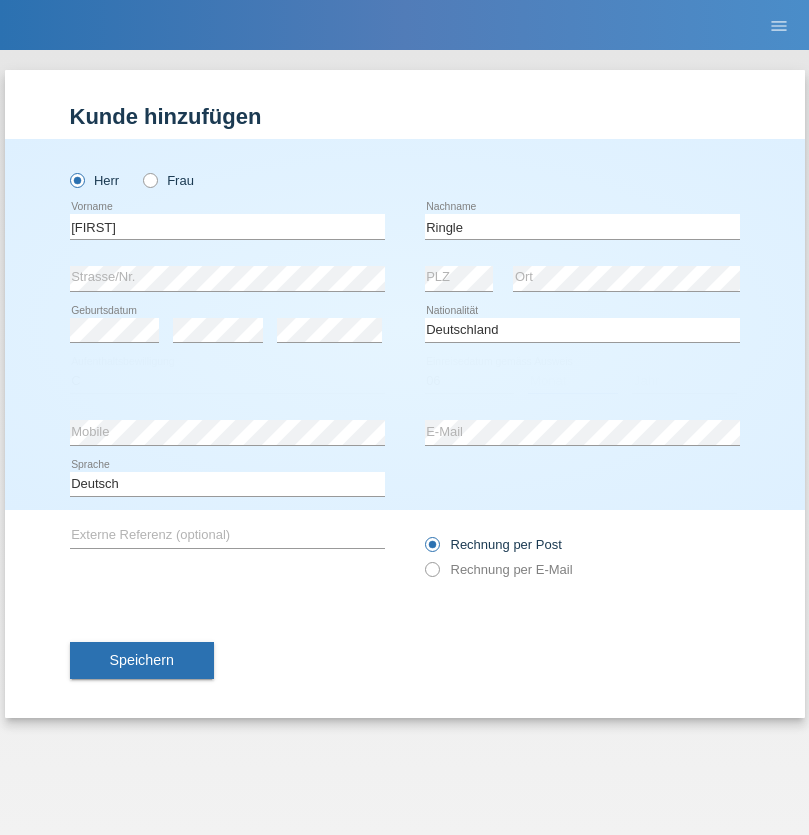 select on "01" 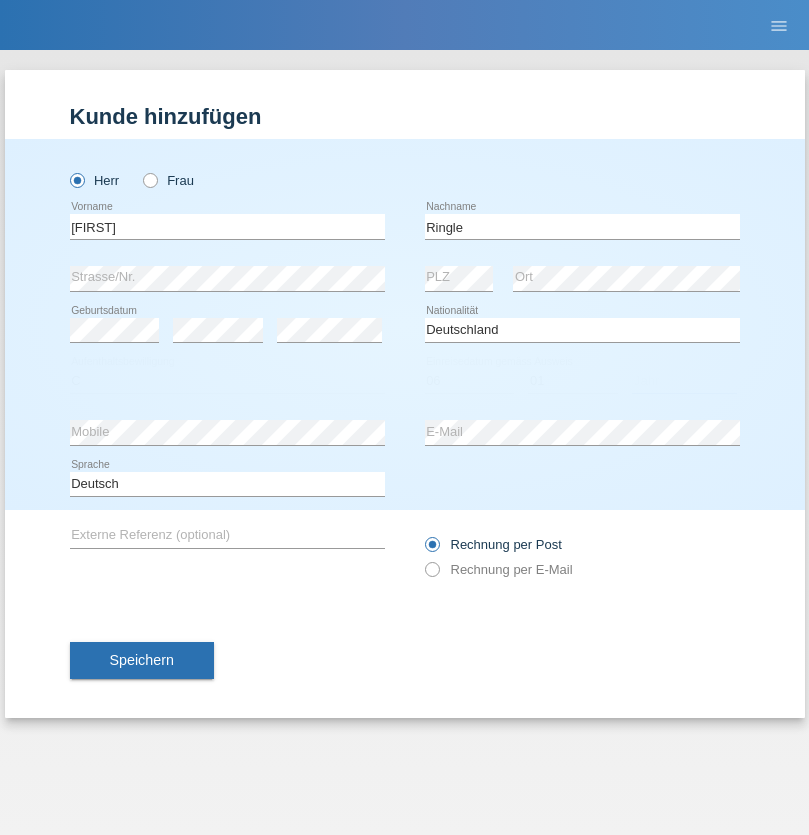 select on "2021" 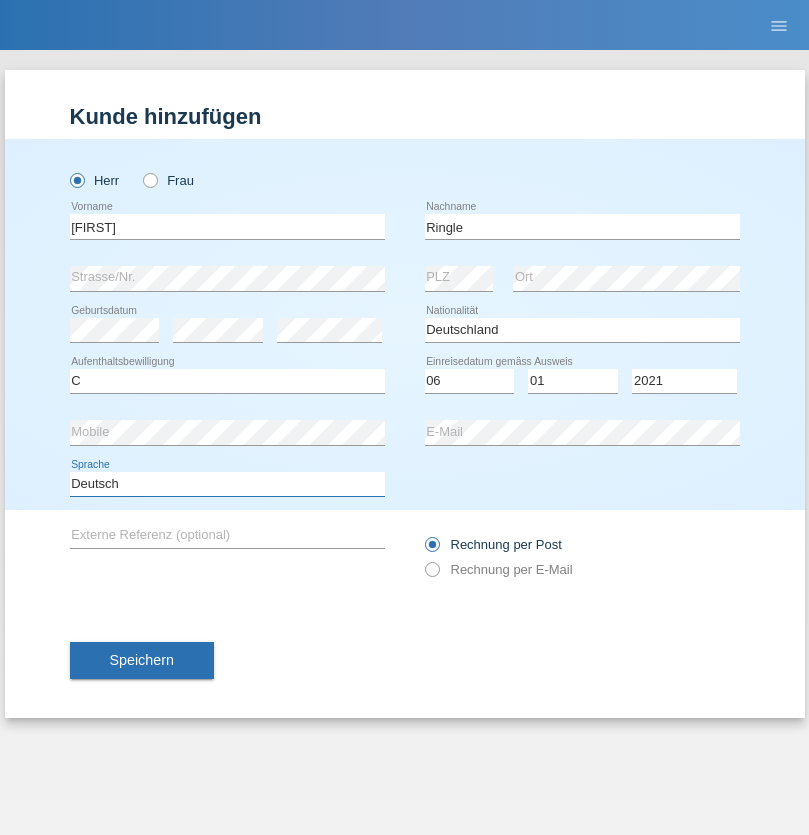 select on "en" 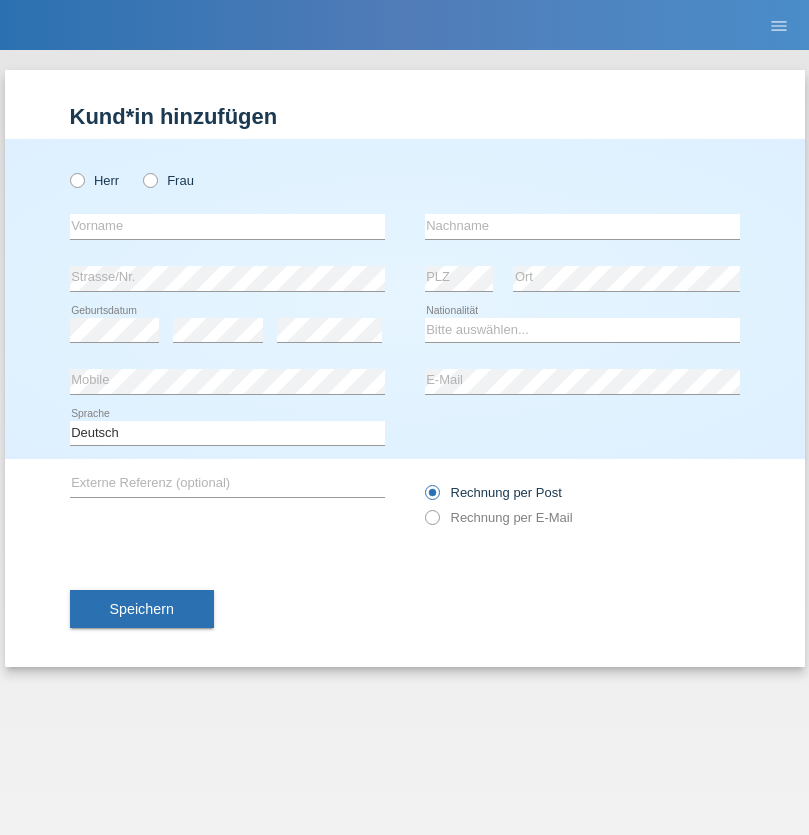 scroll, scrollTop: 0, scrollLeft: 0, axis: both 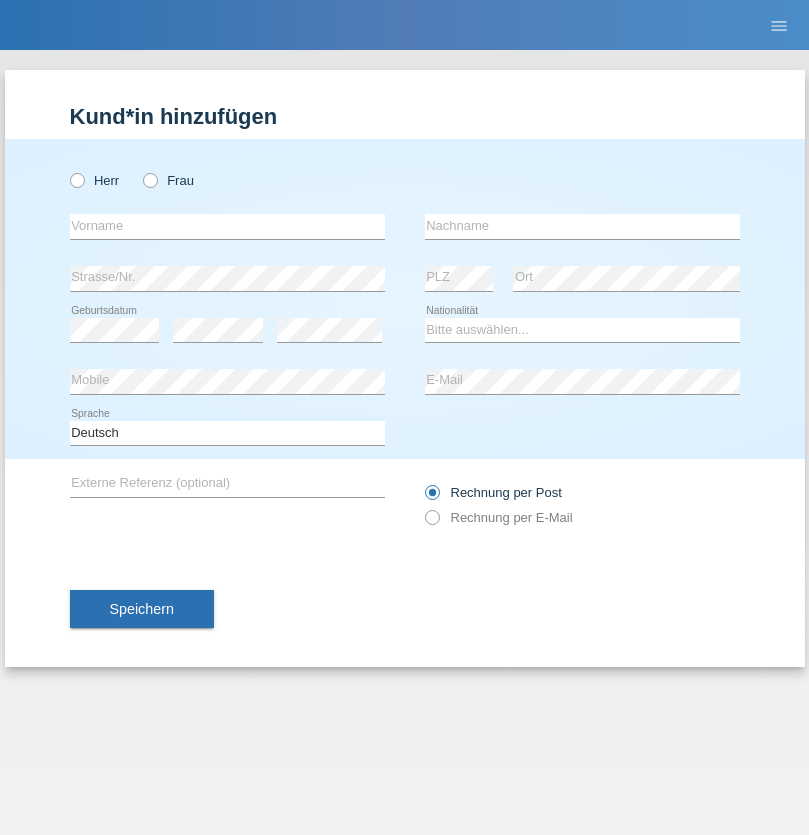 radio on "true" 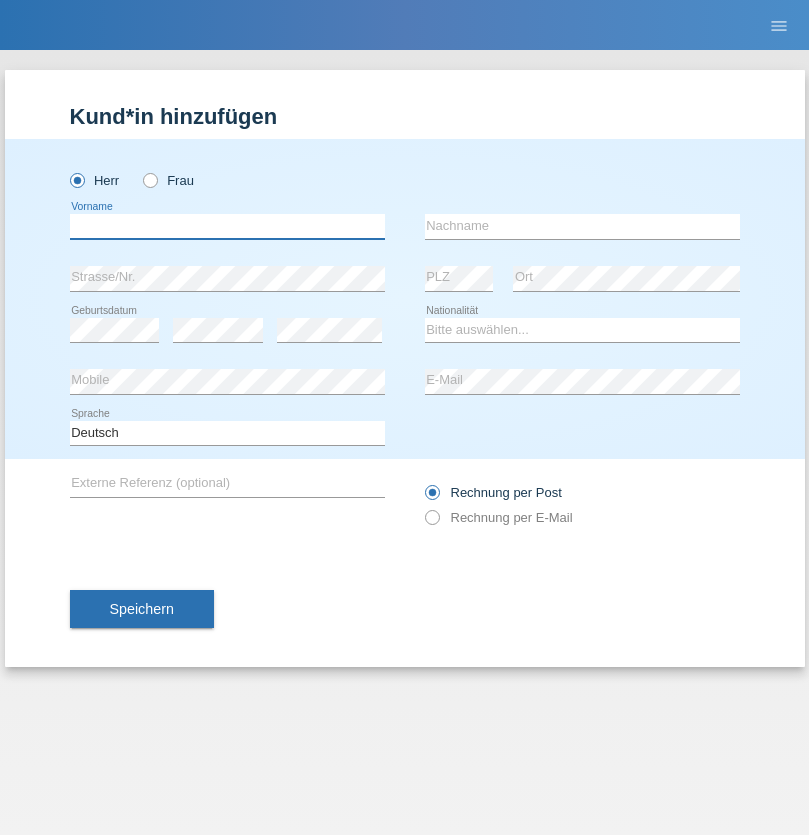 click at bounding box center [227, 226] 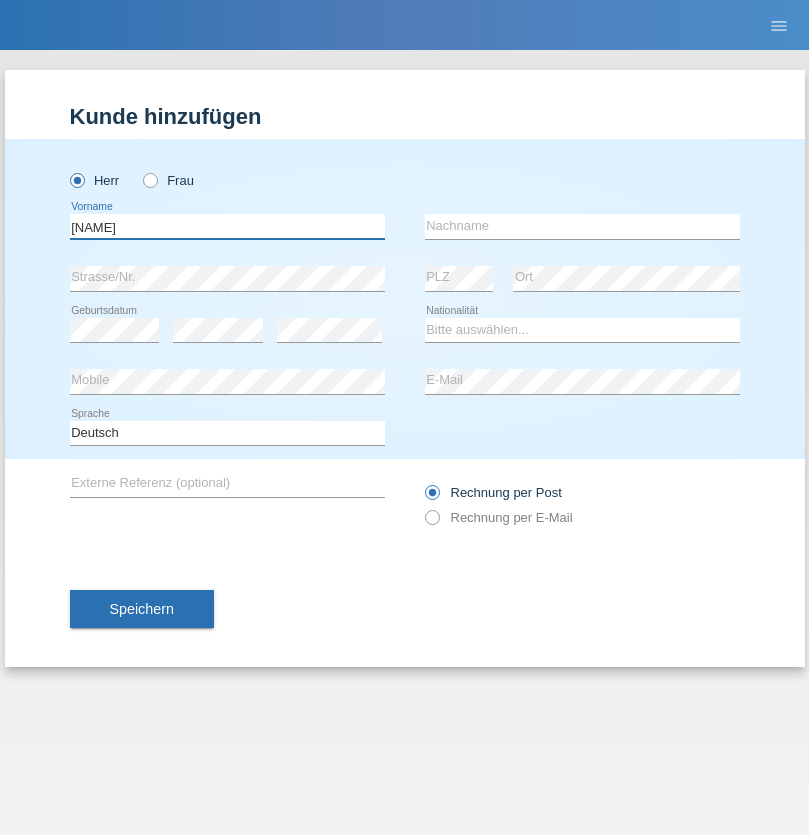 type on "Junior" 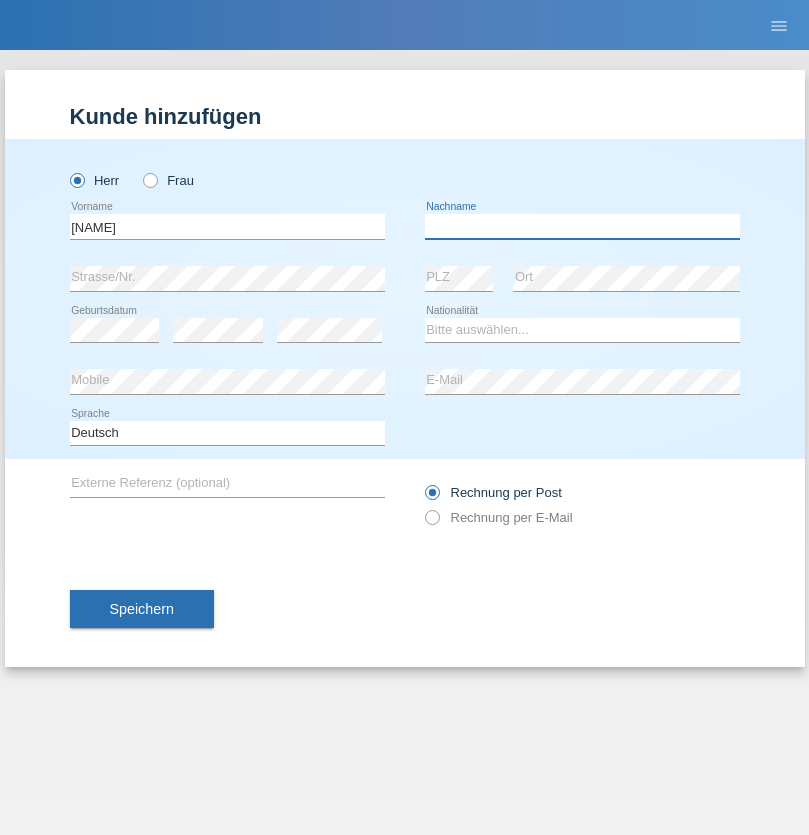 click at bounding box center (582, 226) 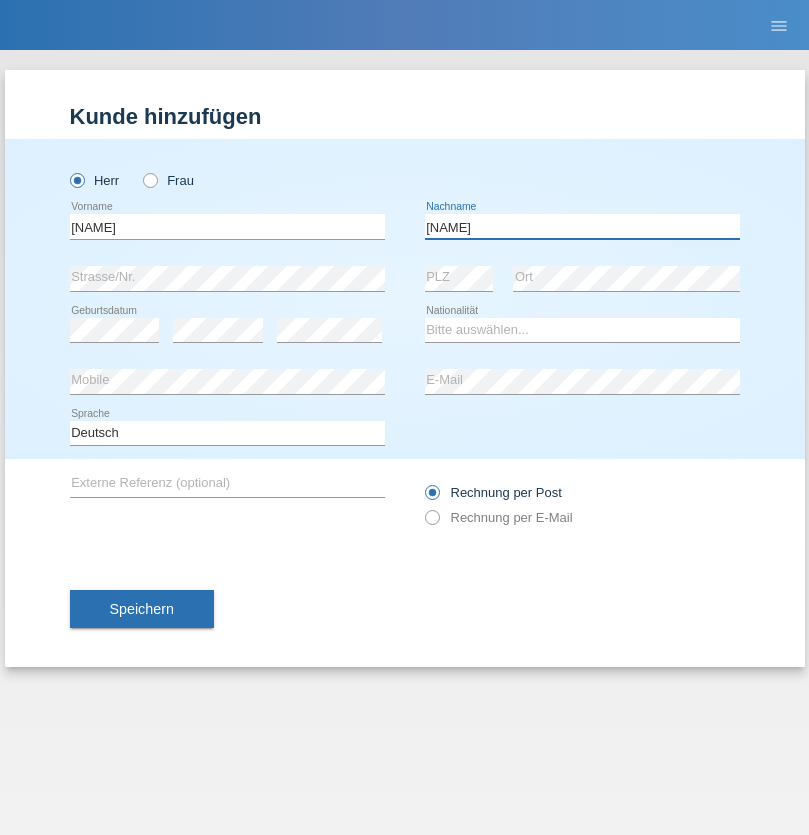 type on "Mauricio" 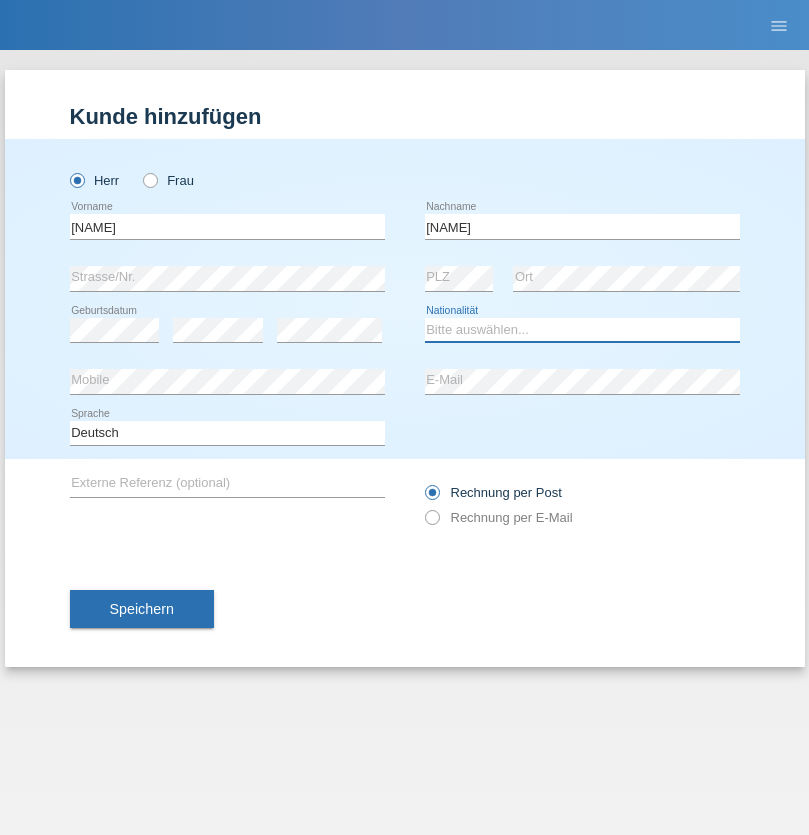 select on "CH" 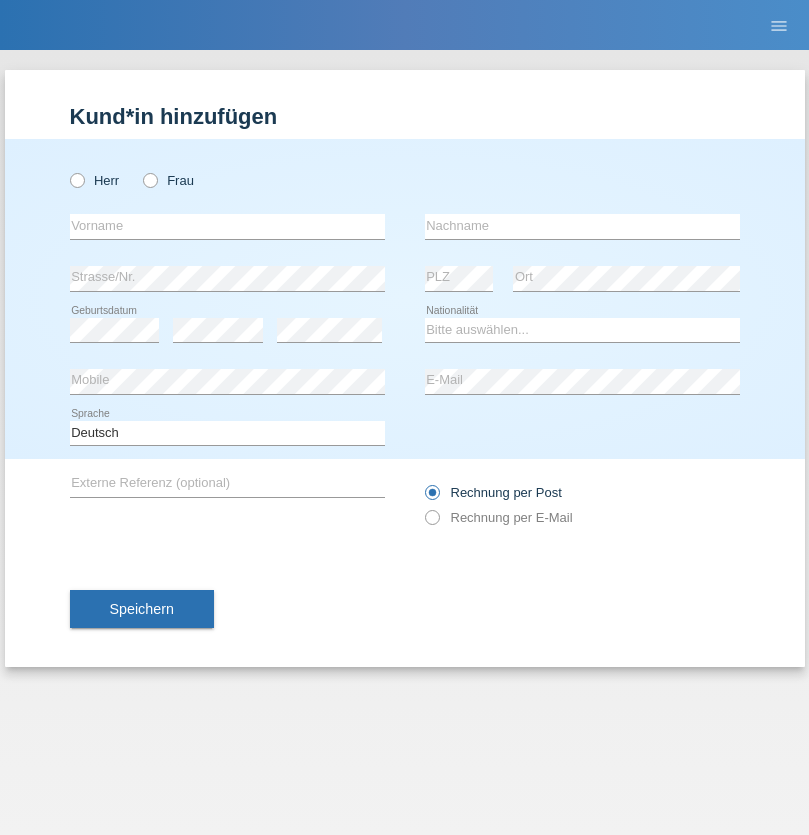 scroll, scrollTop: 0, scrollLeft: 0, axis: both 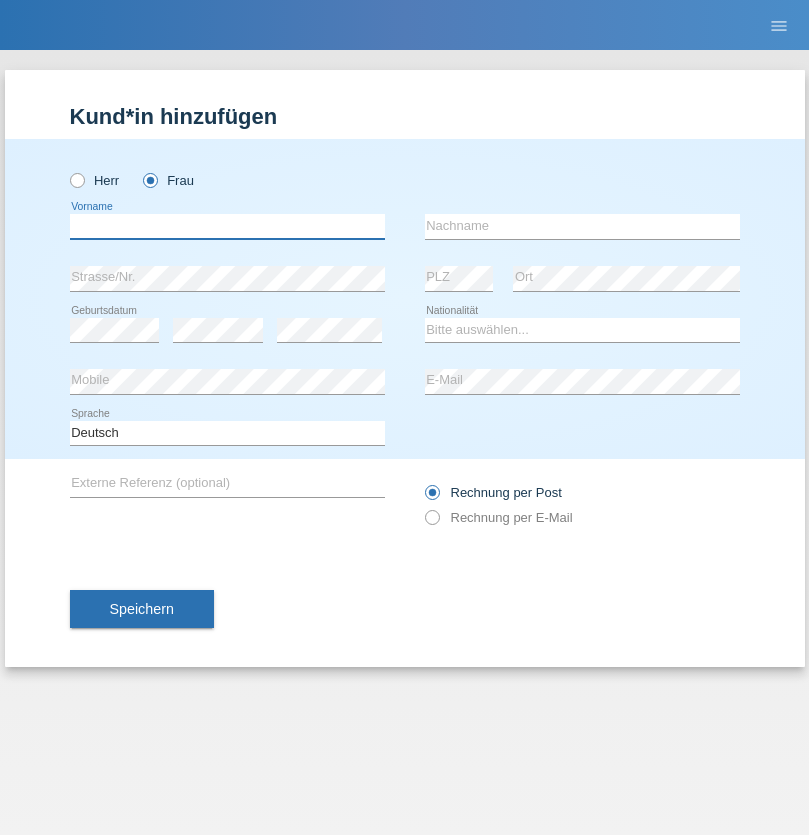 click at bounding box center [227, 226] 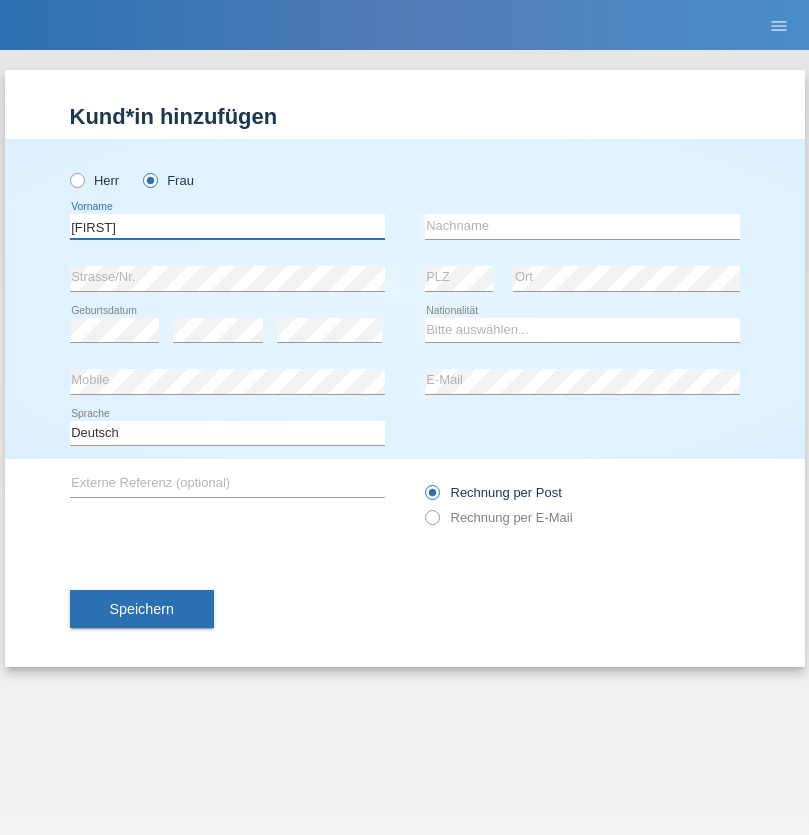 type on "Monika" 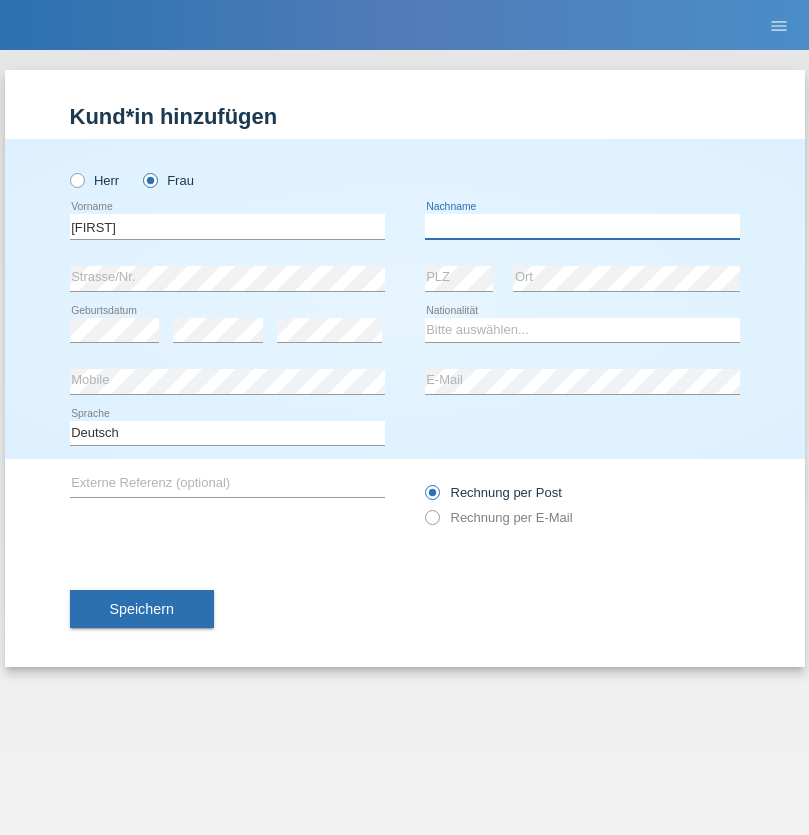 click at bounding box center [582, 226] 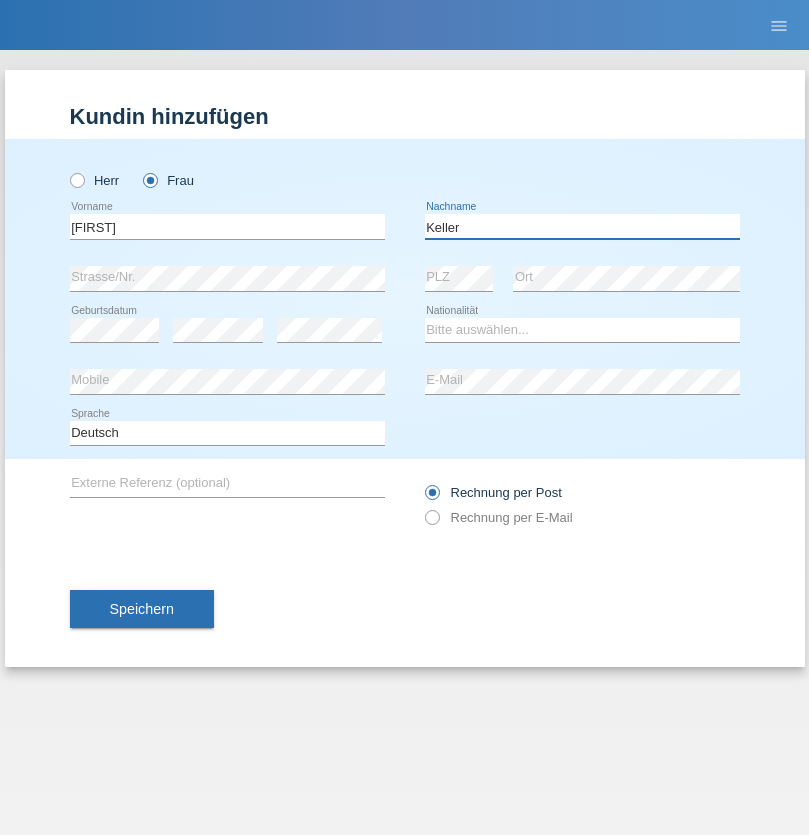 type on "Keller" 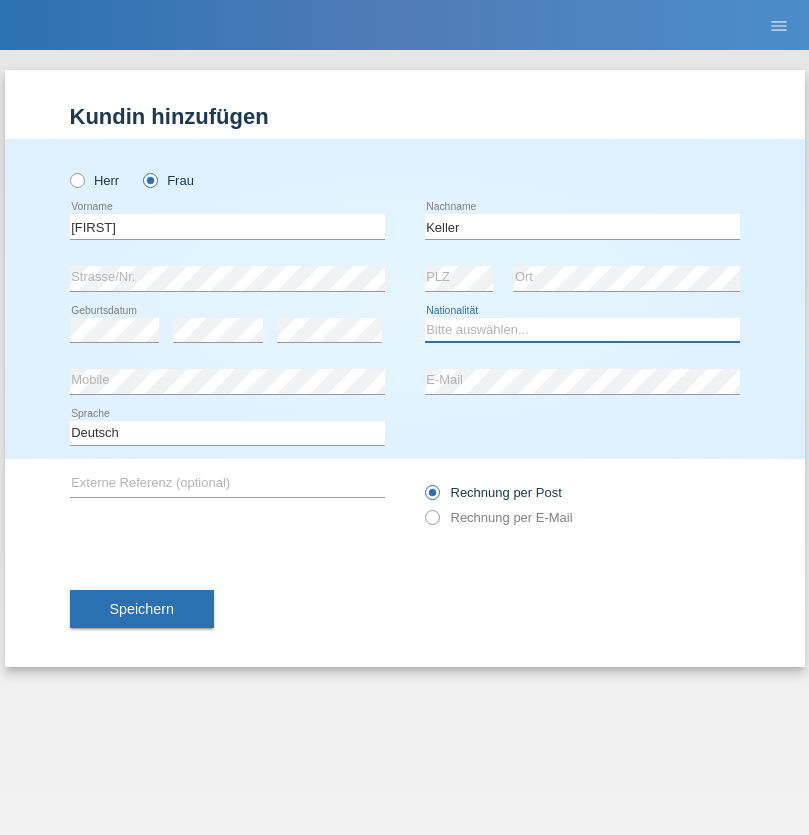 select on "CH" 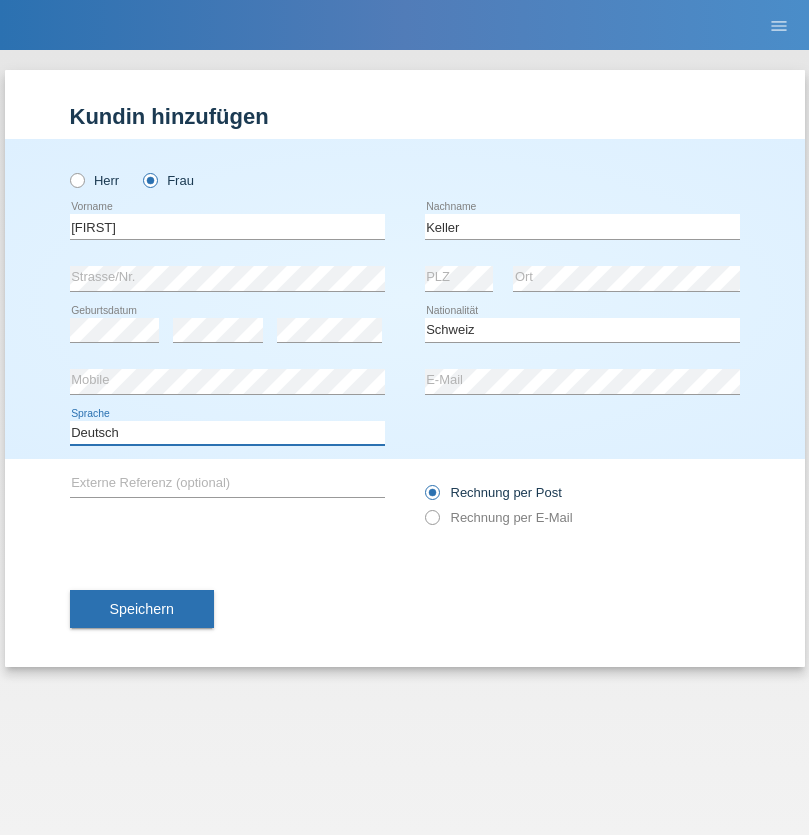 select on "en" 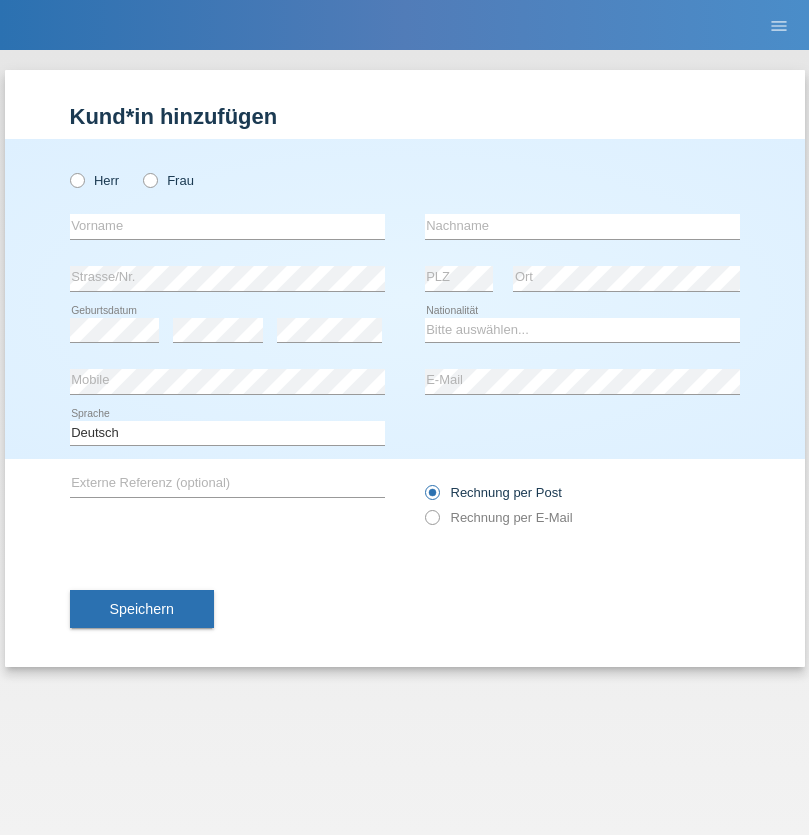 scroll, scrollTop: 0, scrollLeft: 0, axis: both 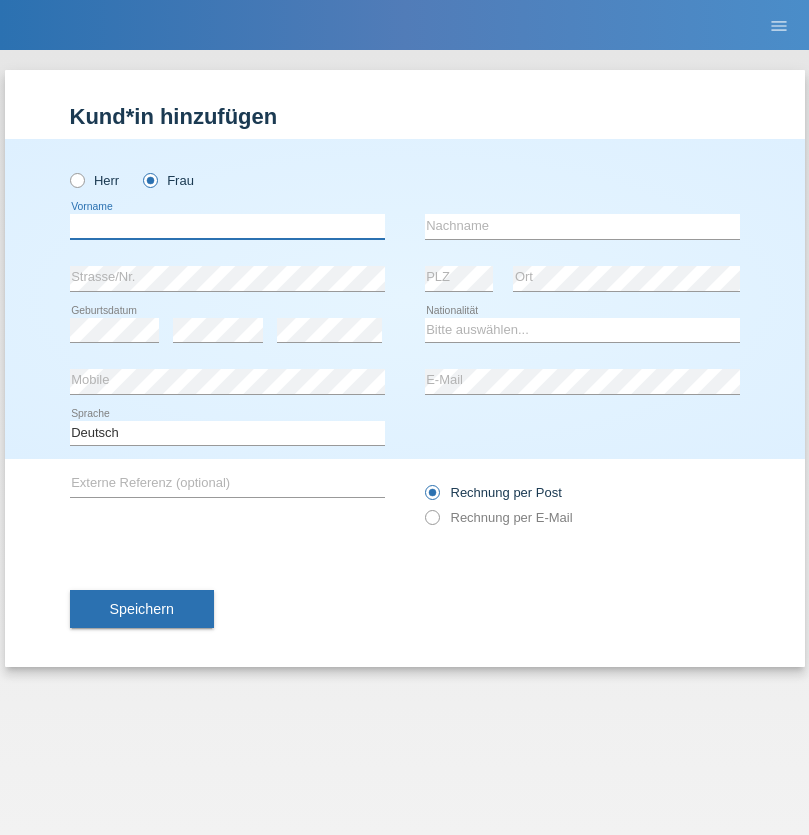click at bounding box center (227, 226) 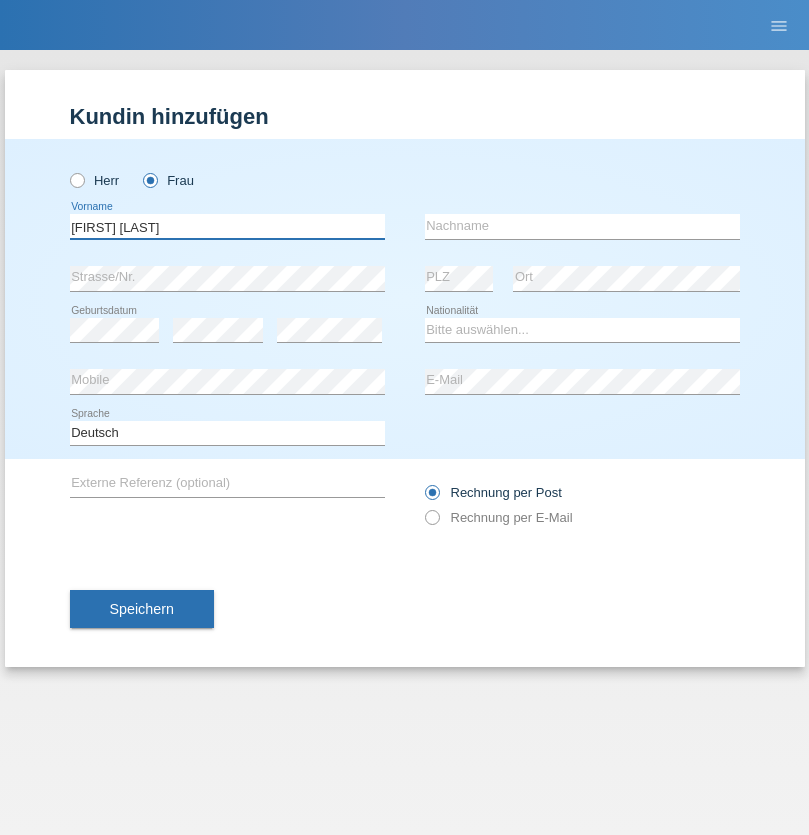 type on "[FIRST] [LAST]" 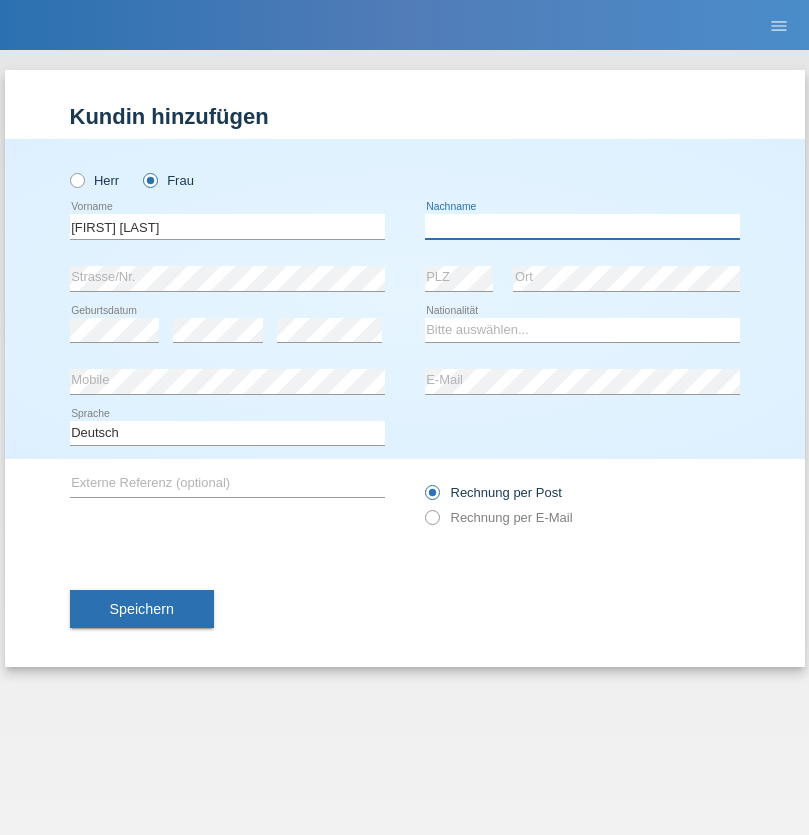 click at bounding box center (582, 226) 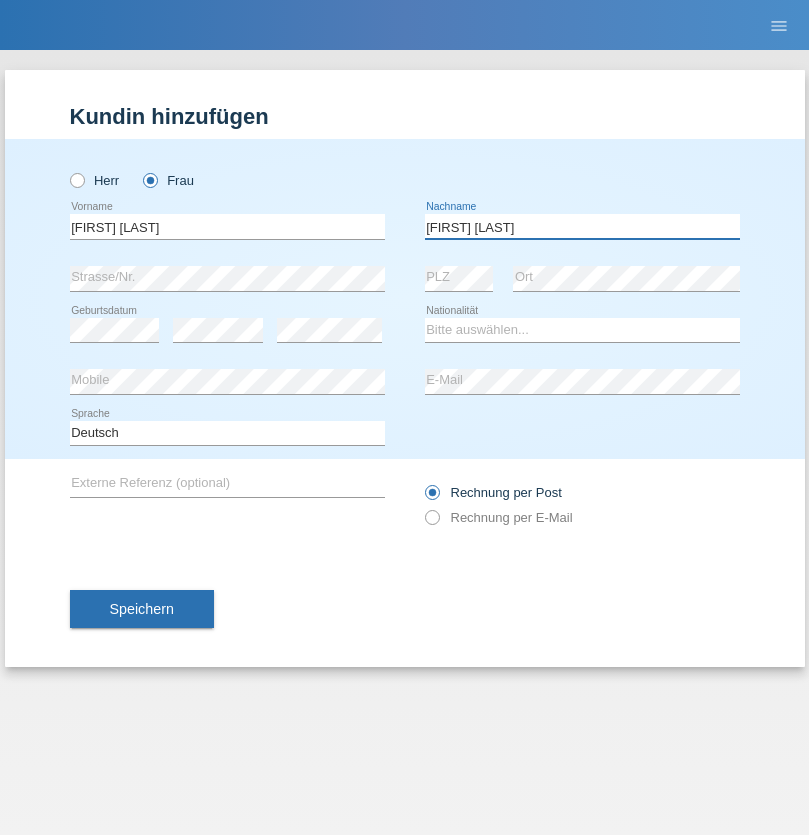 type on "[FIRST] [LAST]" 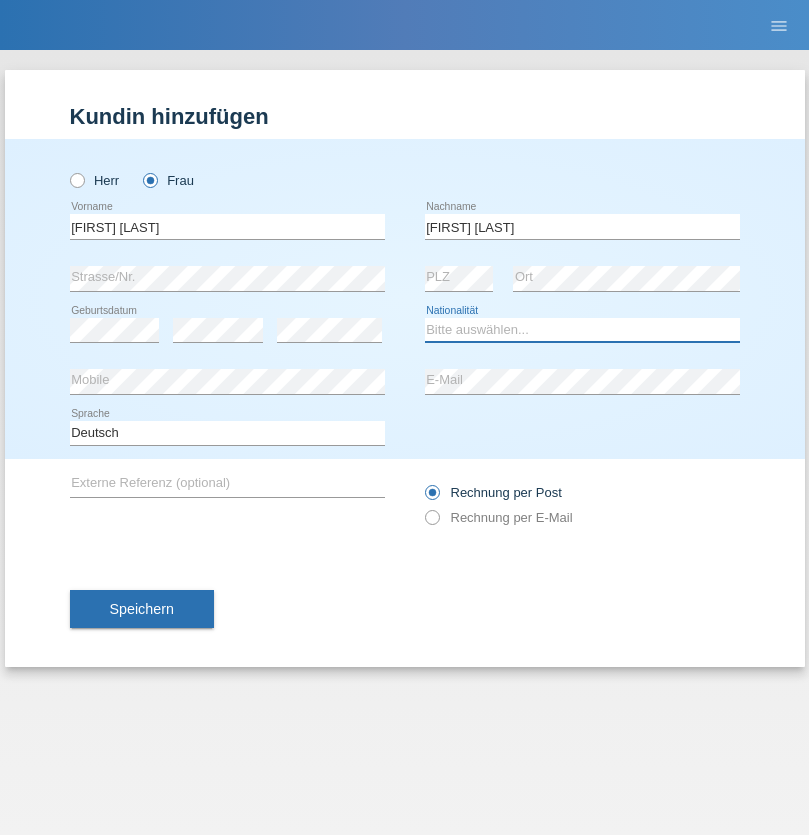 select on "CH" 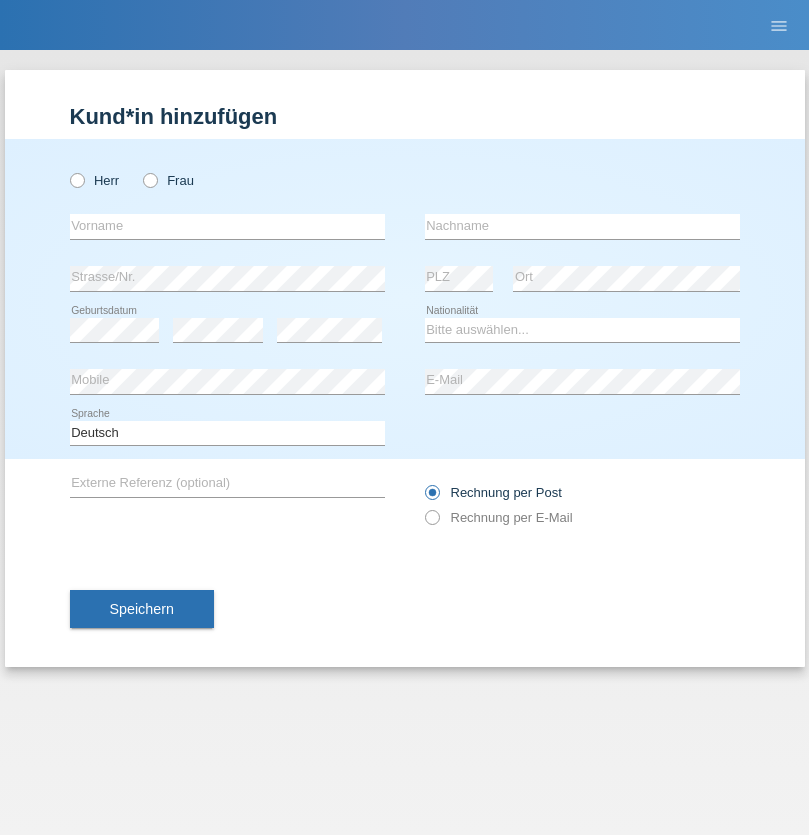 scroll, scrollTop: 0, scrollLeft: 0, axis: both 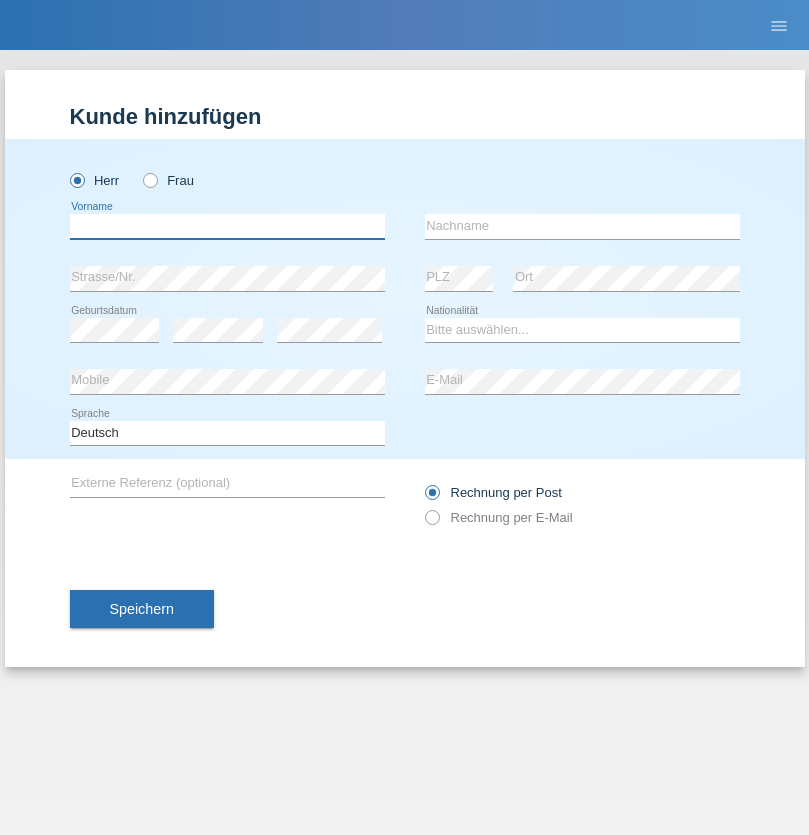click at bounding box center (227, 226) 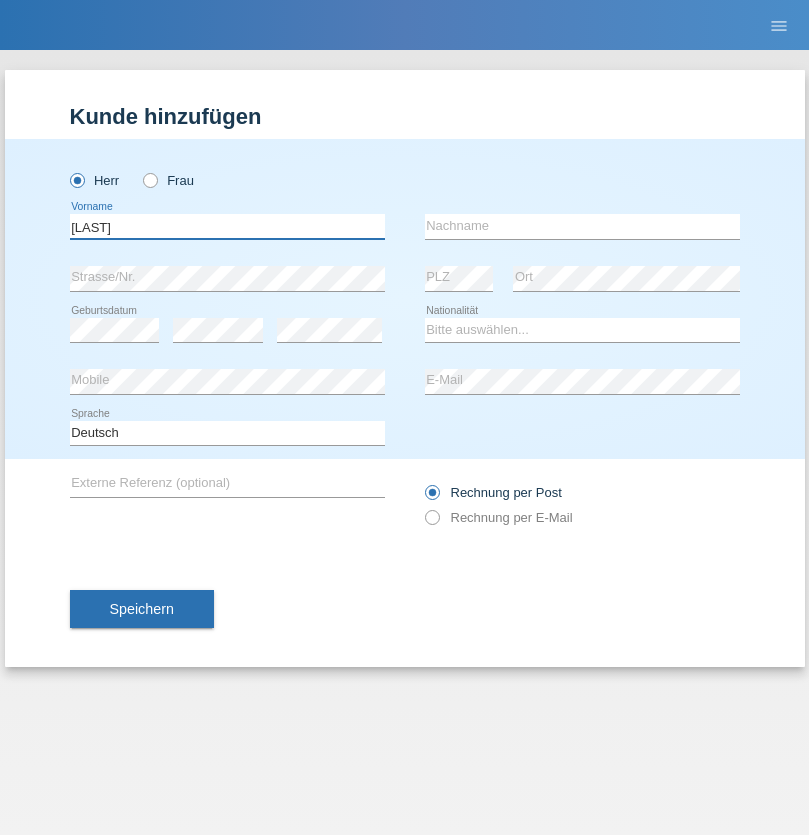 type on "Beqiri" 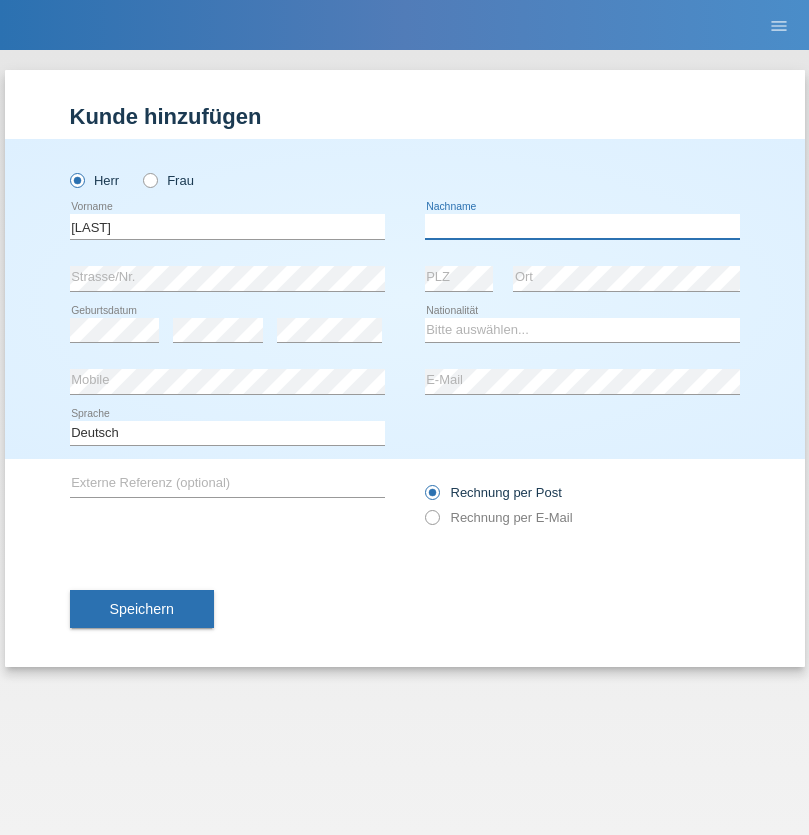 click at bounding box center (582, 226) 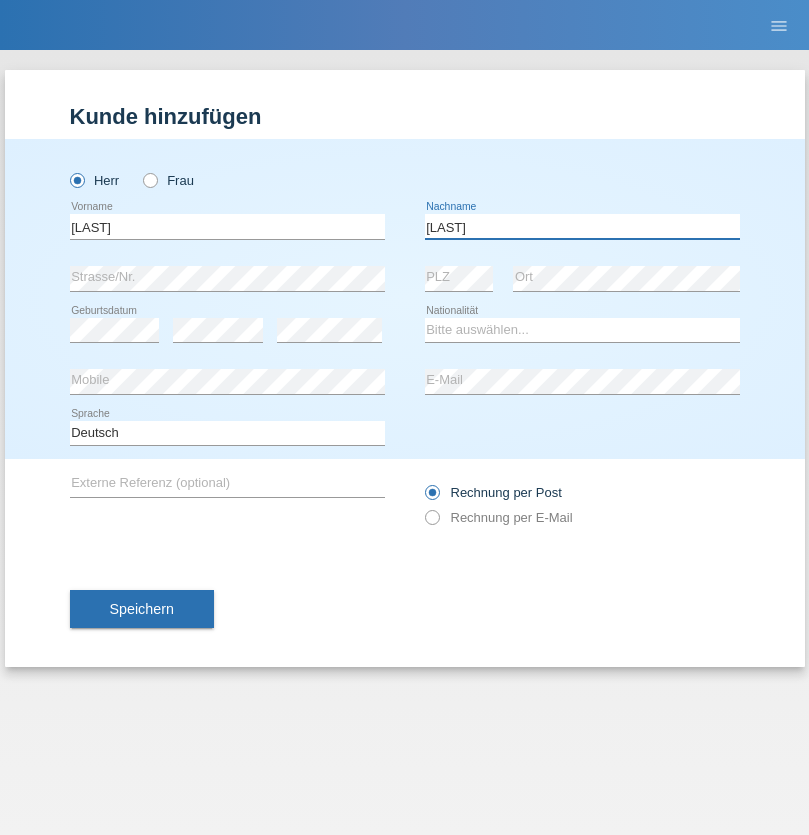 type on "Shpresa" 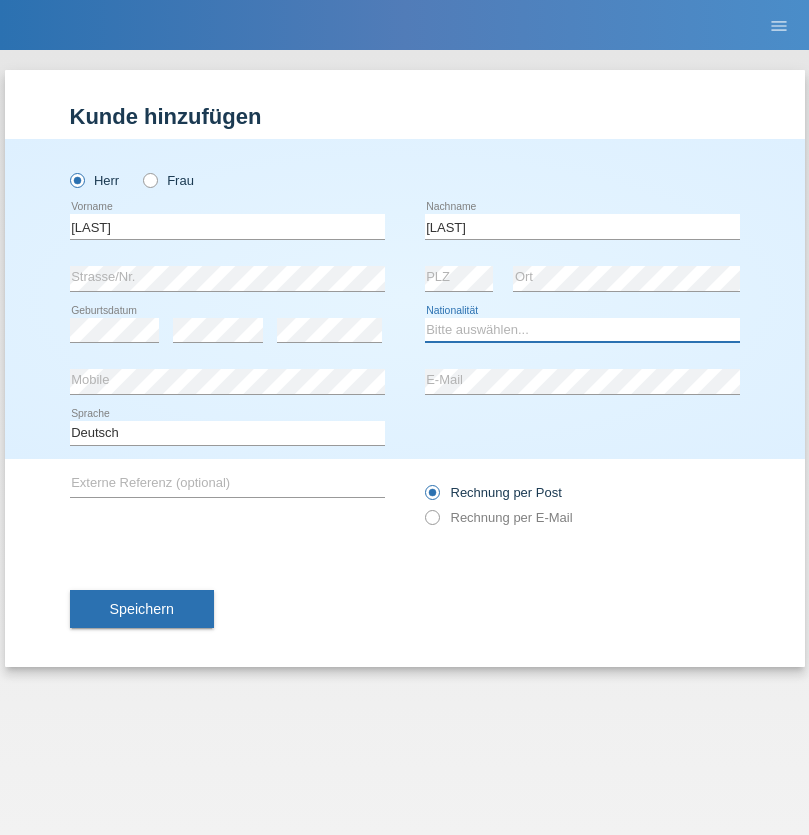 select on "XK" 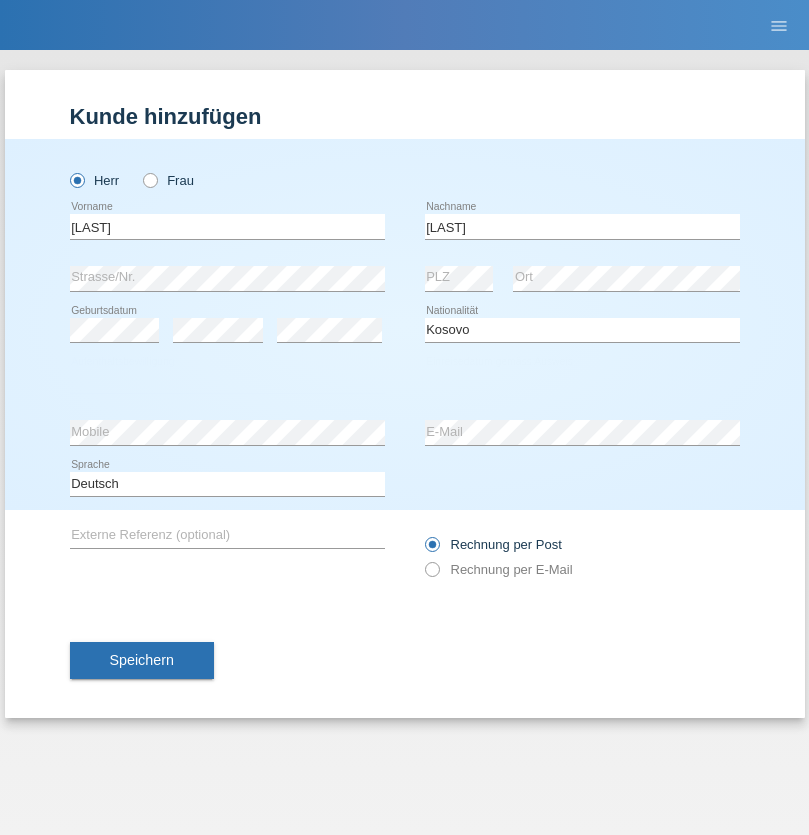 select on "C" 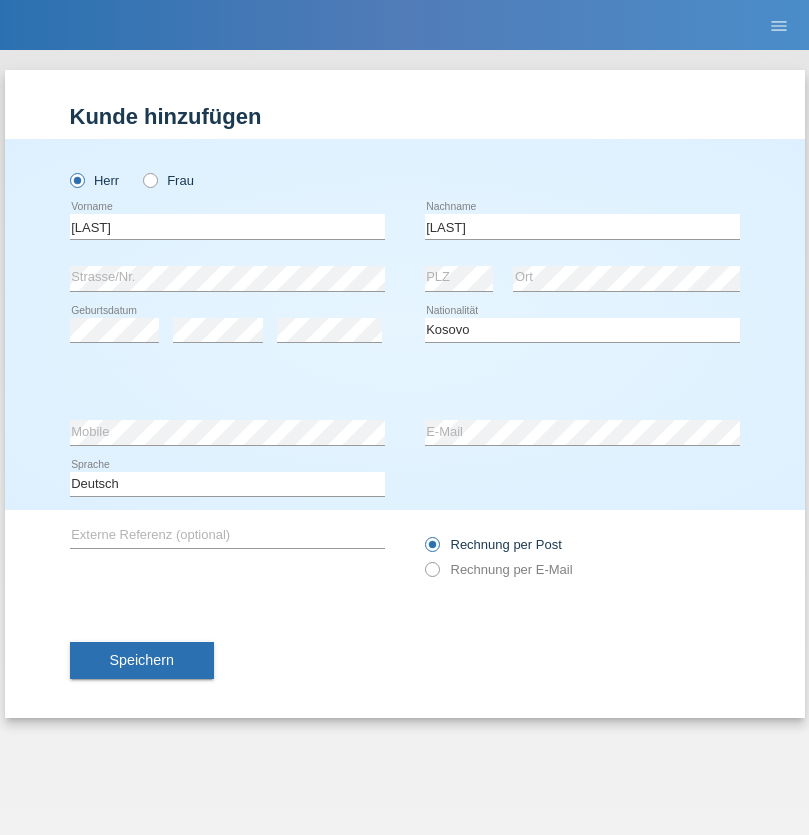 select on "08" 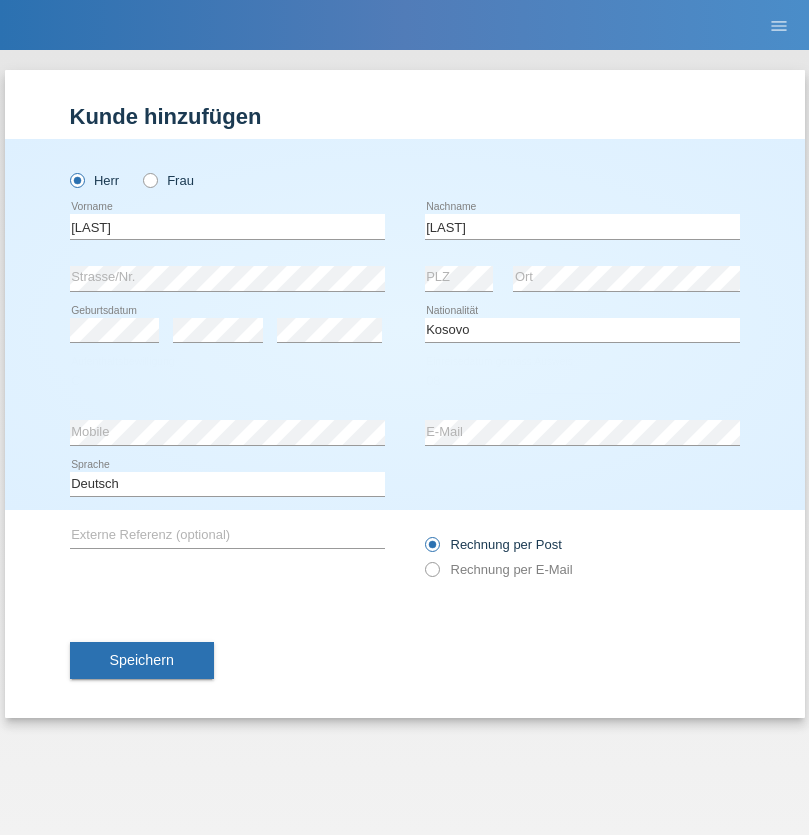 select on "02" 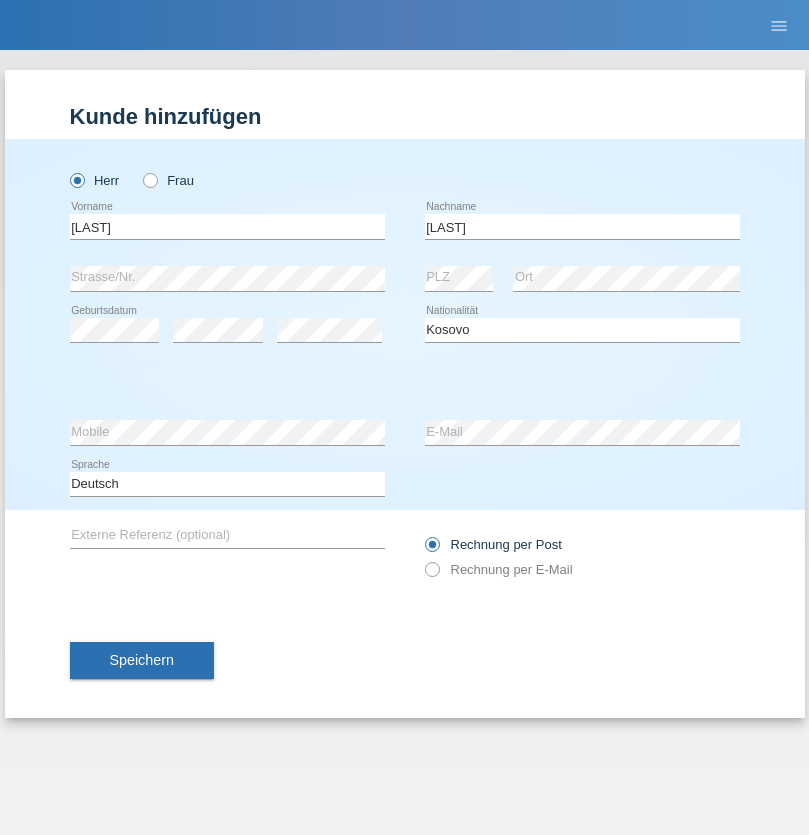 select on "1979" 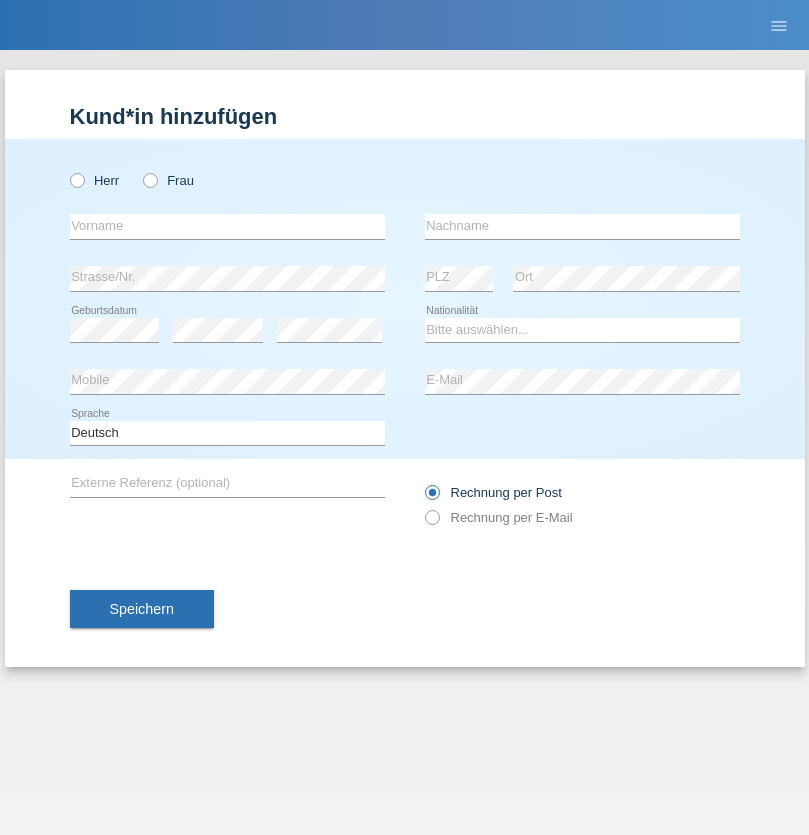 scroll, scrollTop: 0, scrollLeft: 0, axis: both 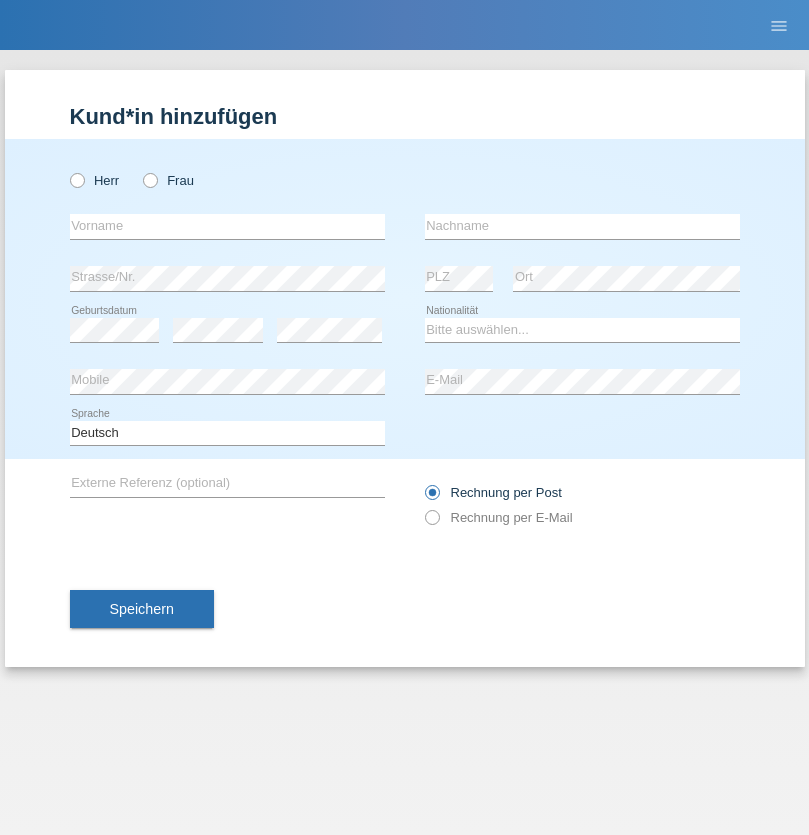 radio on "true" 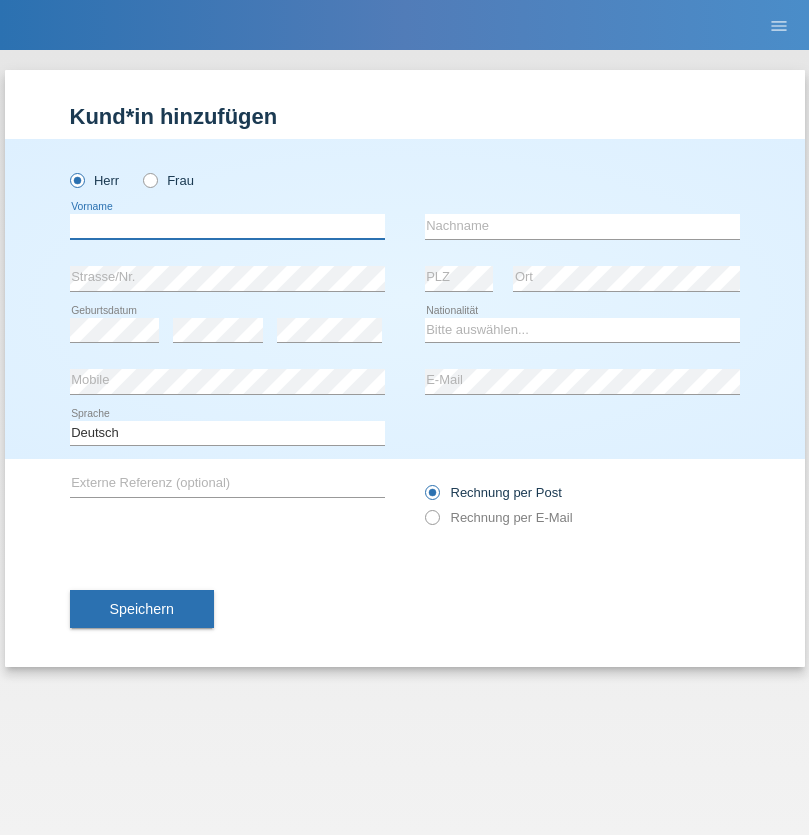 click at bounding box center [227, 226] 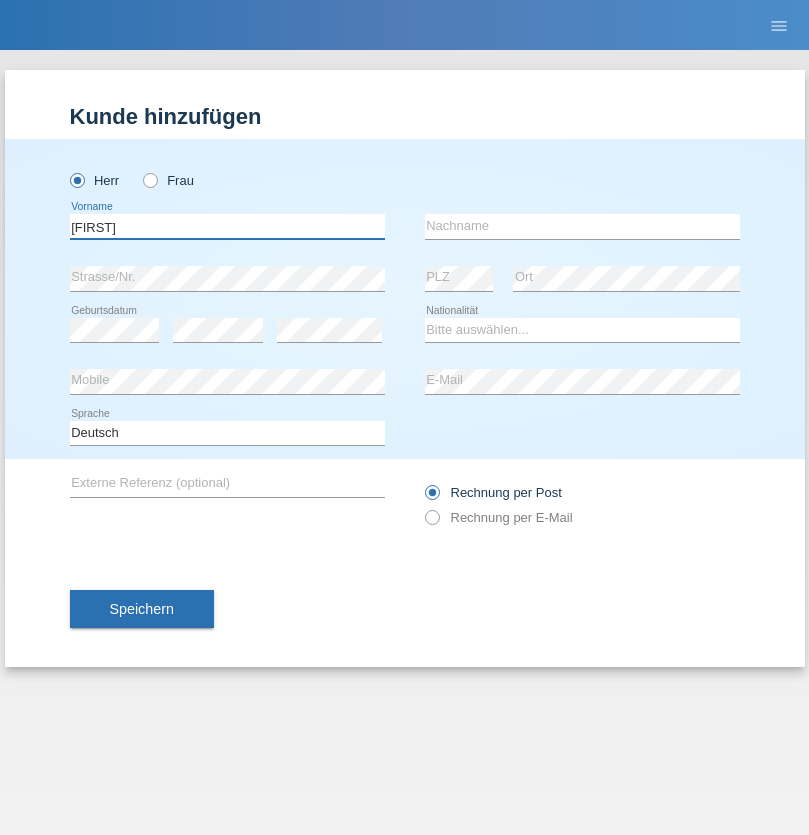 type on "[FIRST]" 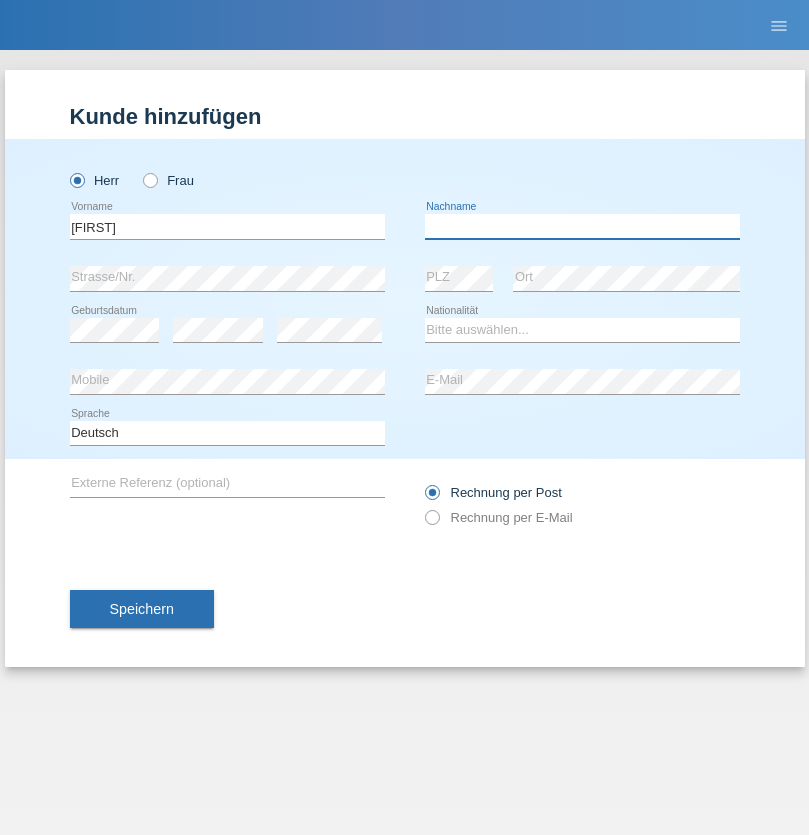 click at bounding box center [582, 226] 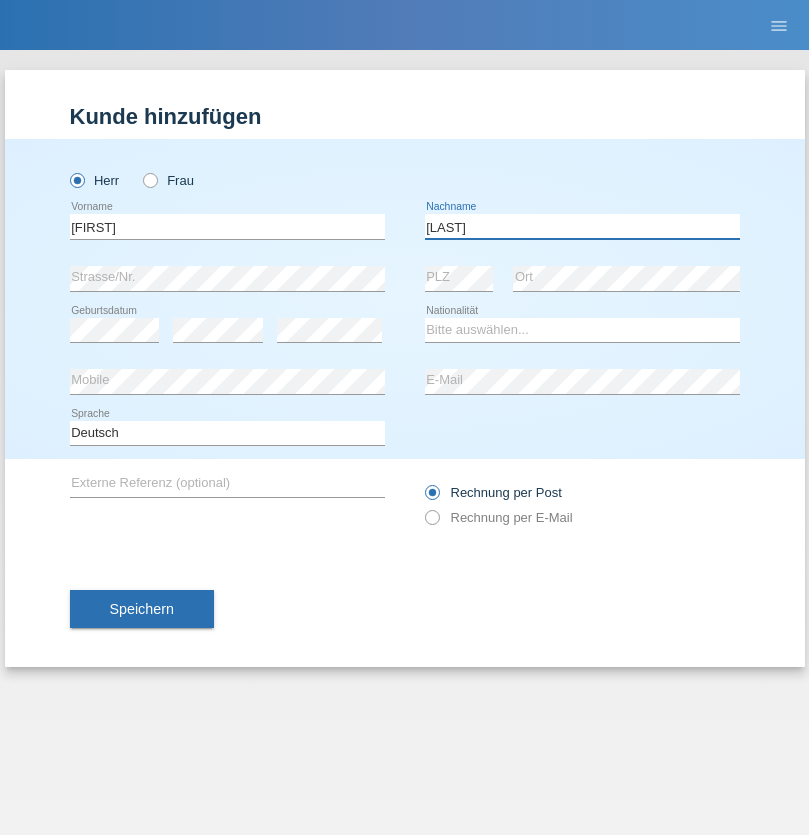 type on "[LAST]" 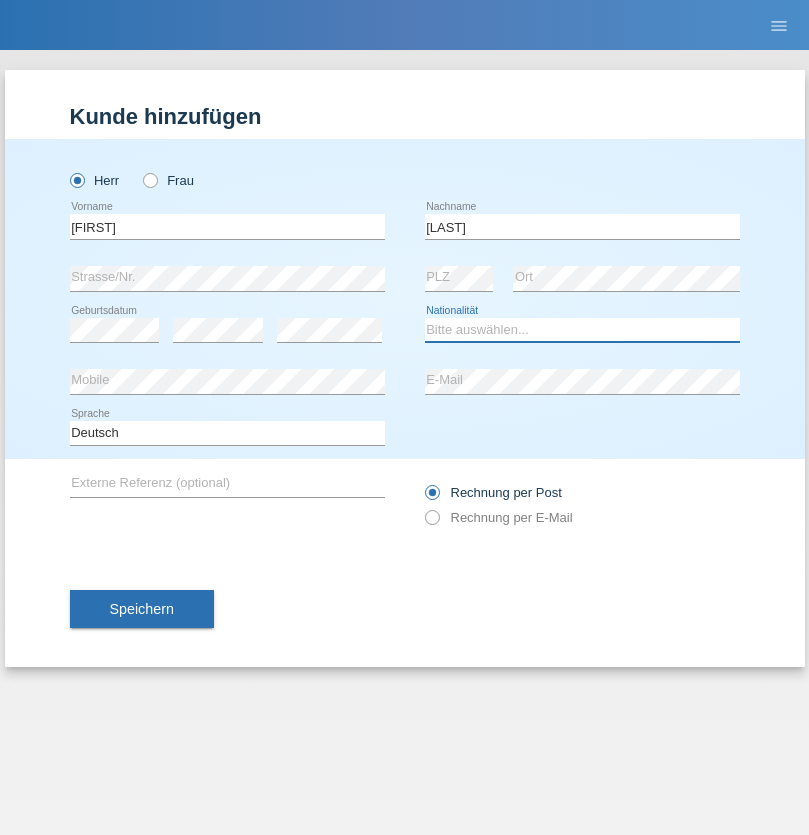 select on "CH" 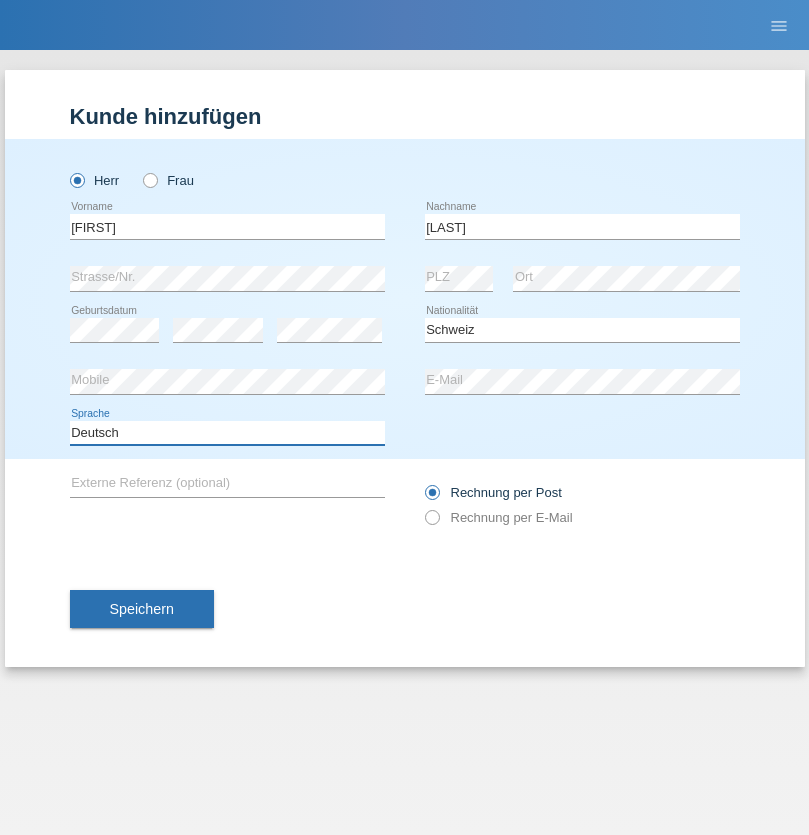 select on "en" 